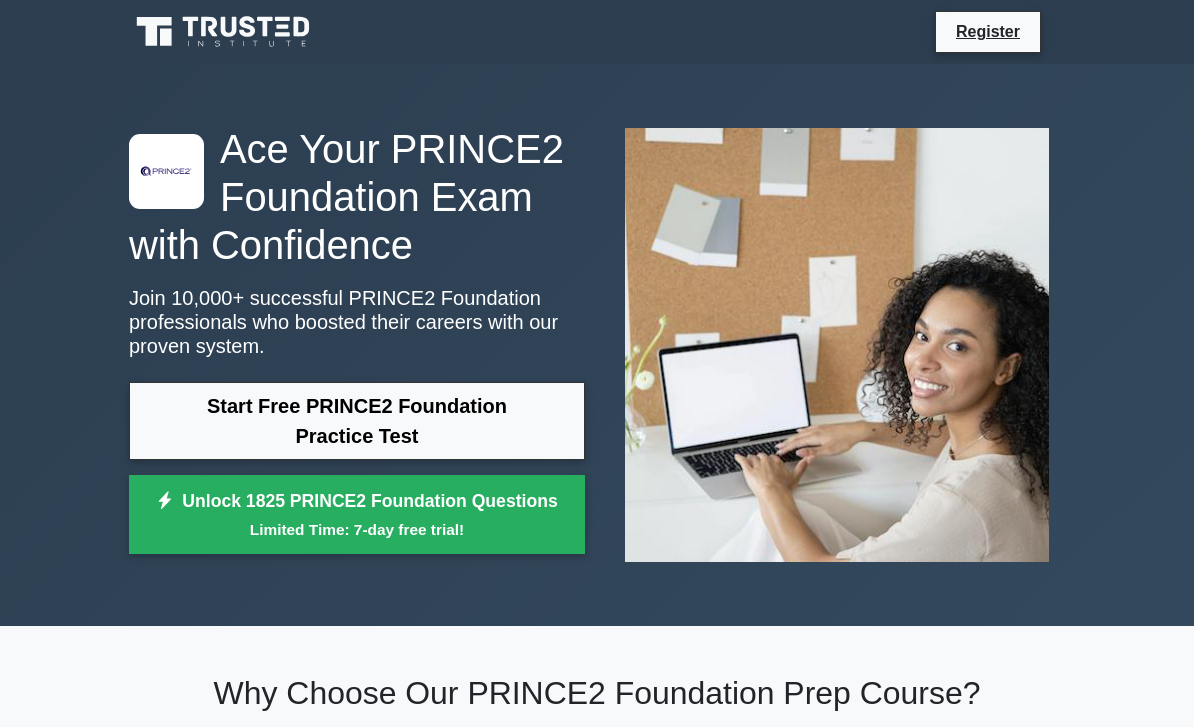 scroll, scrollTop: 0, scrollLeft: 0, axis: both 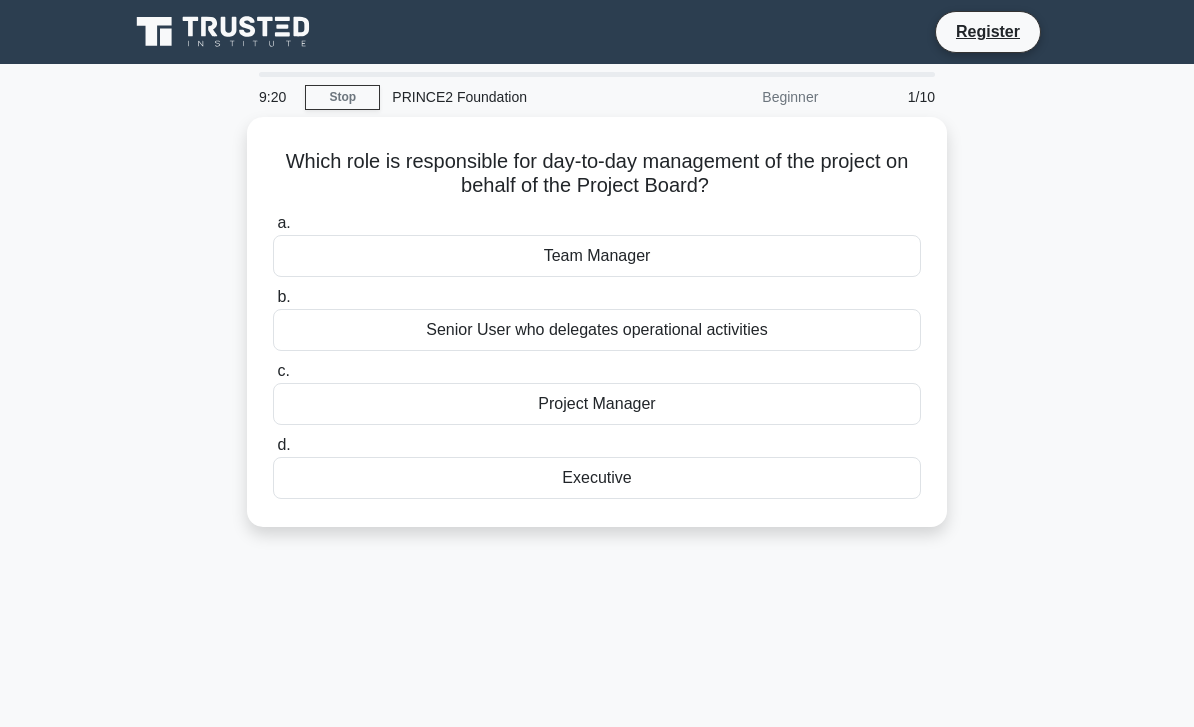 click on "Team Manager" at bounding box center [597, 256] 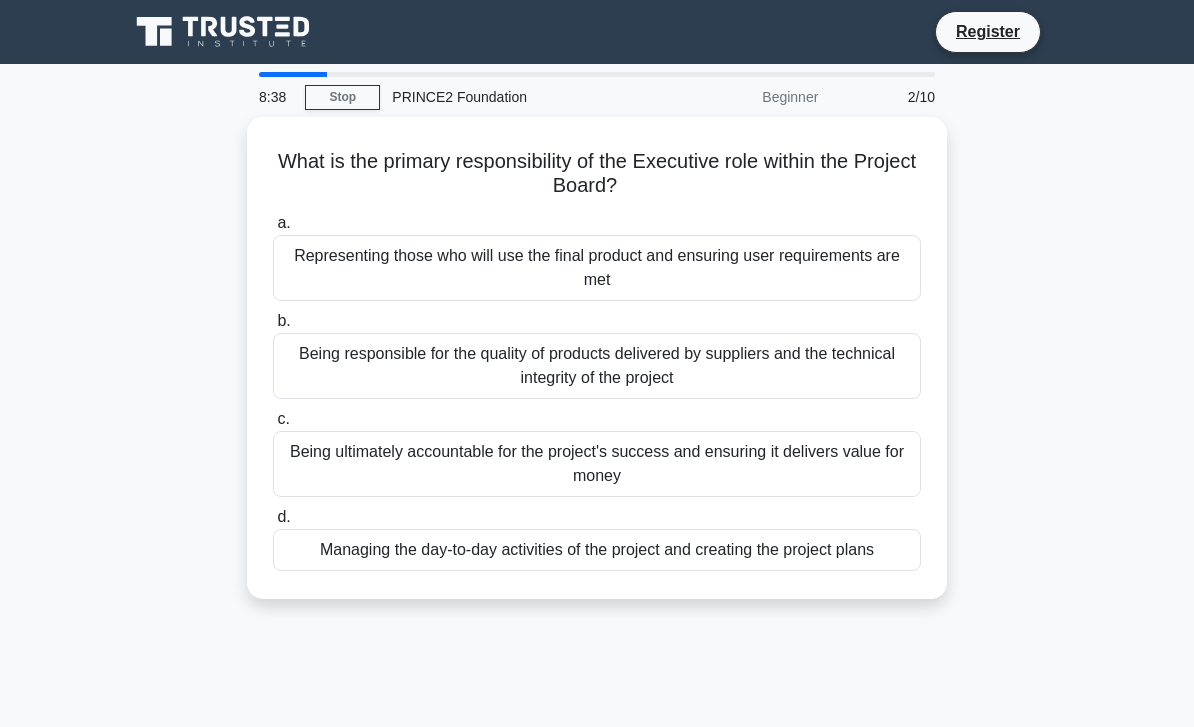 click on "Representing those who will use the final product and ensuring user requirements are met" at bounding box center [597, 268] 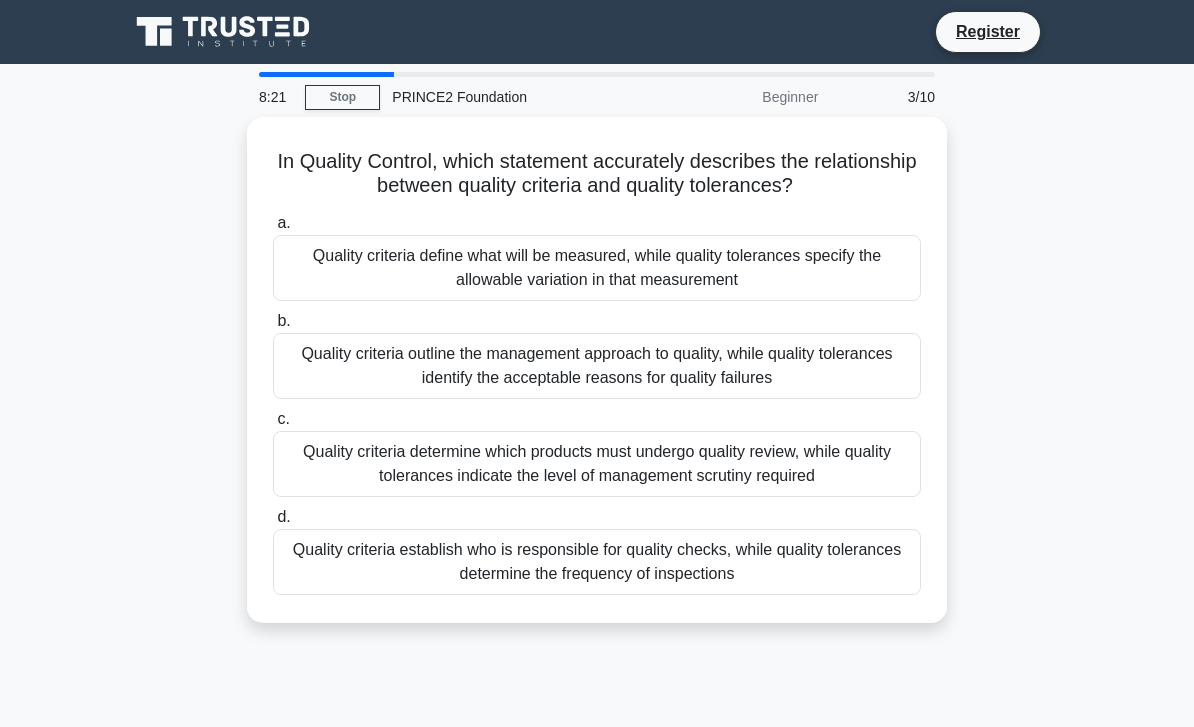click on "Quality criteria outline the management approach to quality, while quality tolerances identify the acceptable reasons for quality failures" at bounding box center (597, 366) 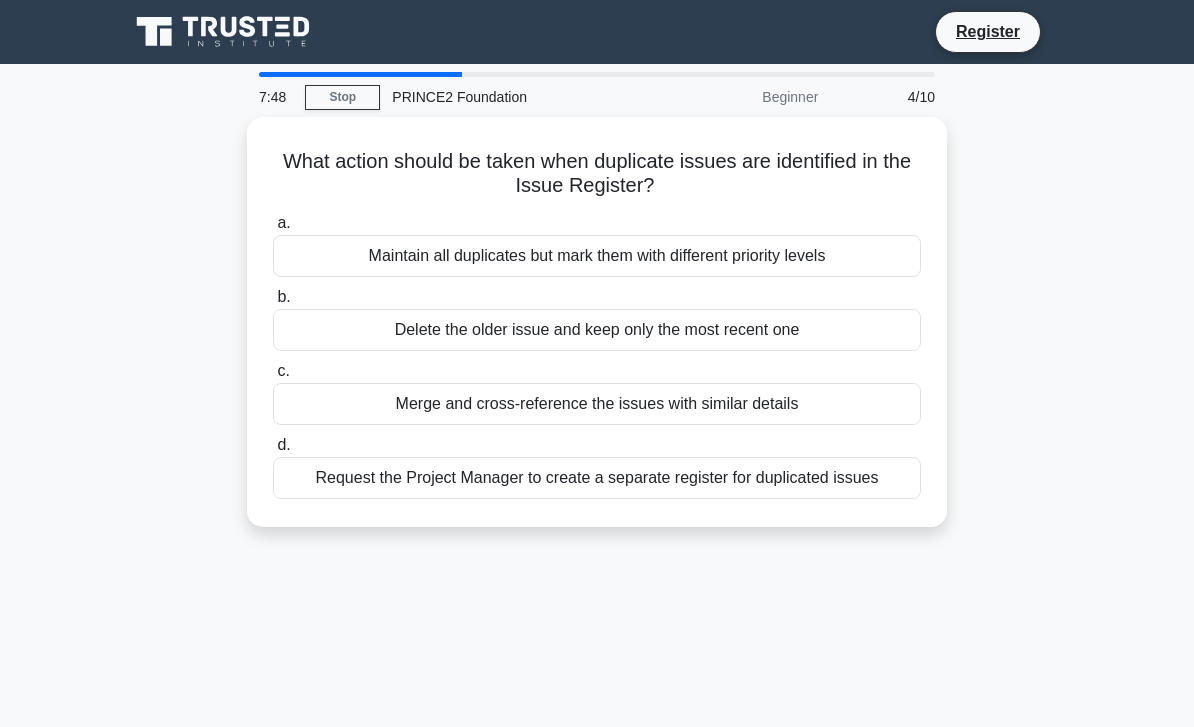 click on "Merge and cross-reference the issues with similar details" at bounding box center (597, 404) 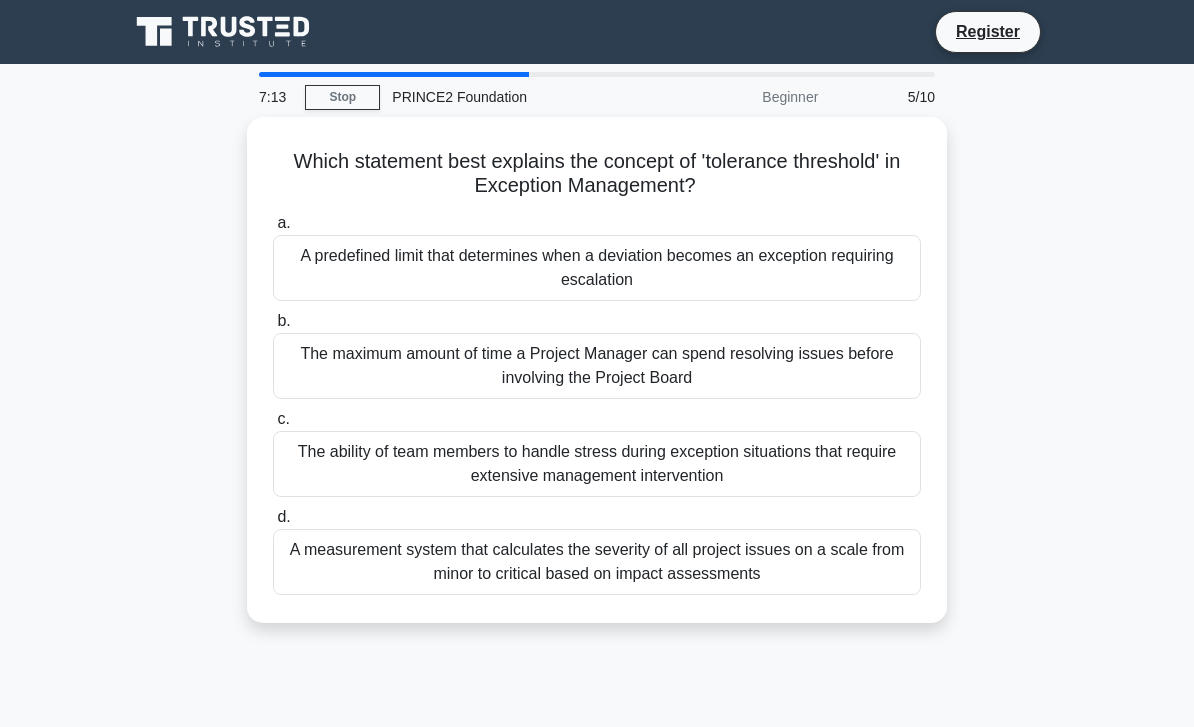 click on "A measurement system that calculates the severity of all project issues on a scale from minor to critical based on impact assessments" at bounding box center (597, 562) 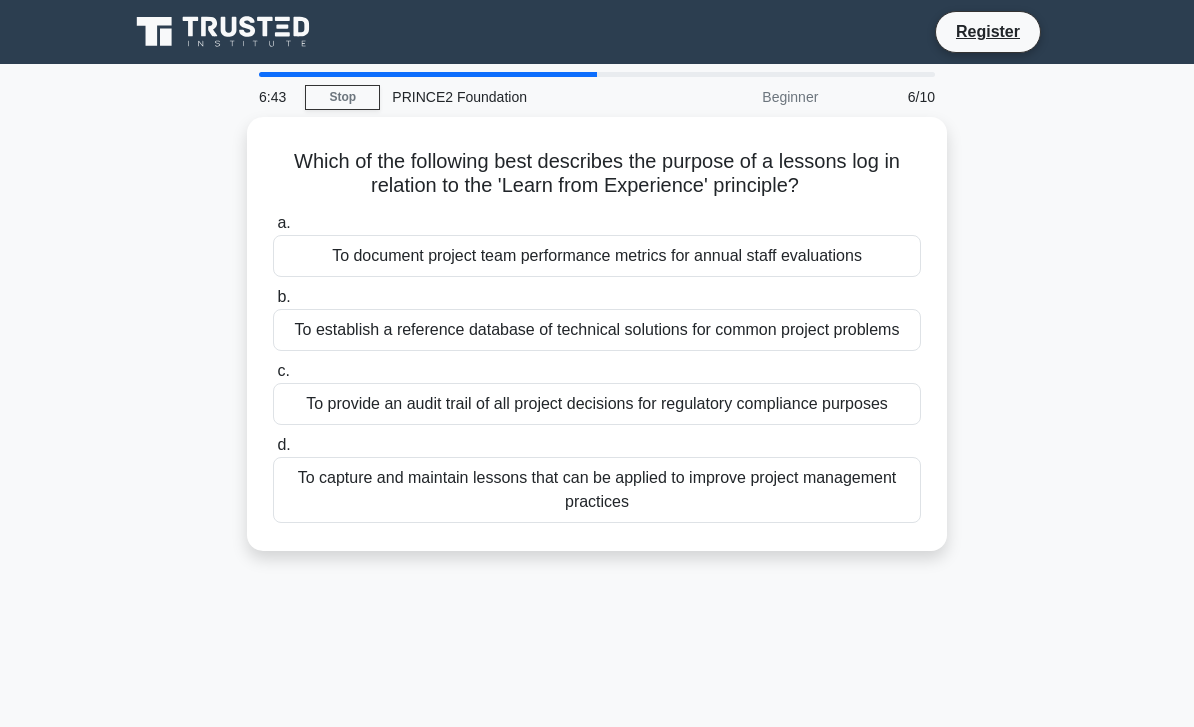 click on "To capture and maintain lessons that can be applied to improve project management practices" at bounding box center [597, 490] 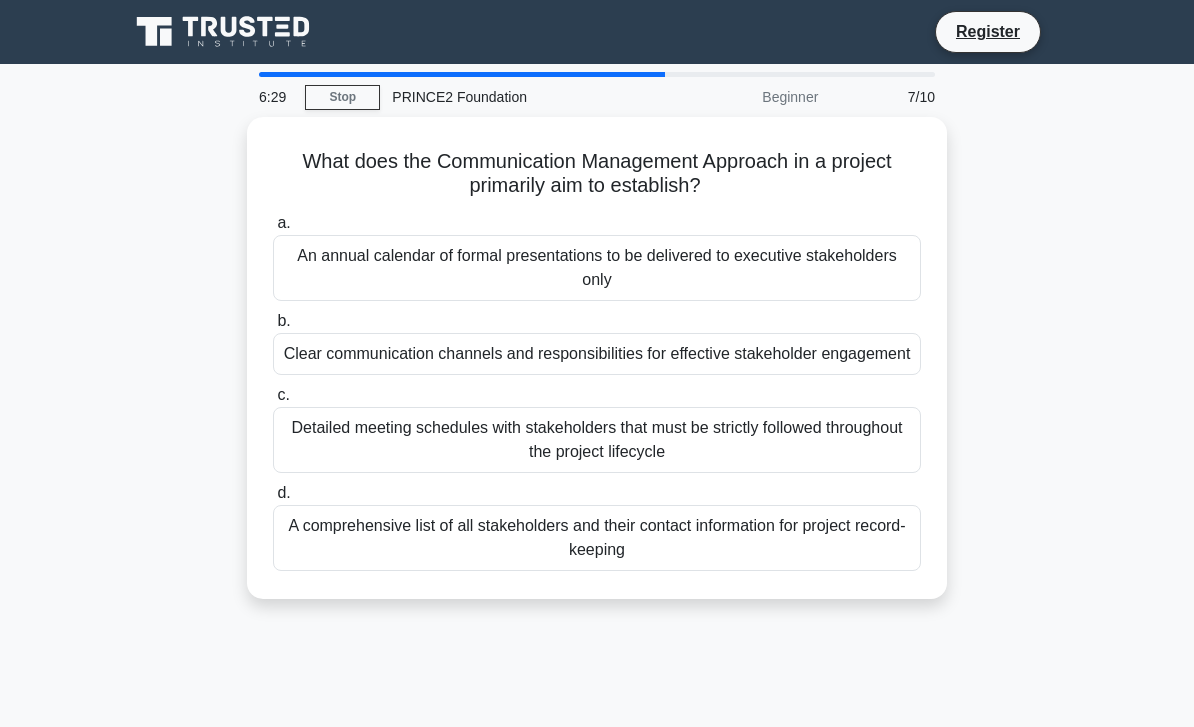 click on "Clear communication channels and responsibilities for effective stakeholder engagement" at bounding box center [597, 354] 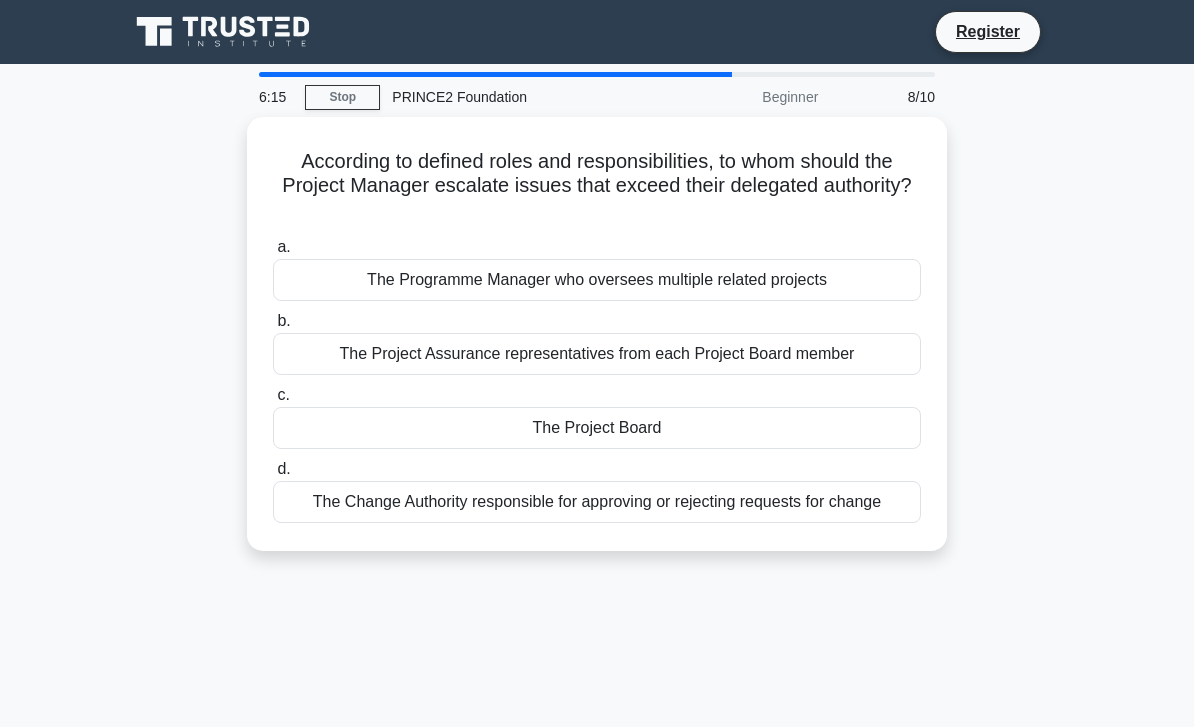 click on "The Project Board" at bounding box center [597, 428] 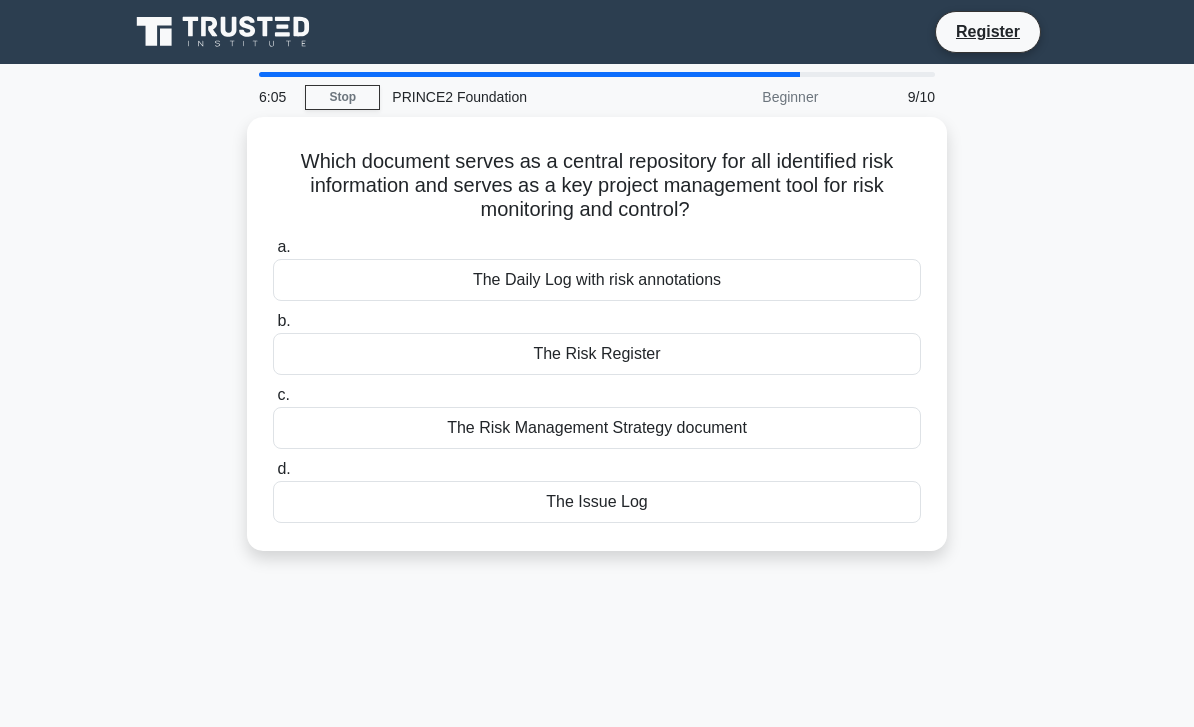 click on "The Risk Register" at bounding box center [597, 354] 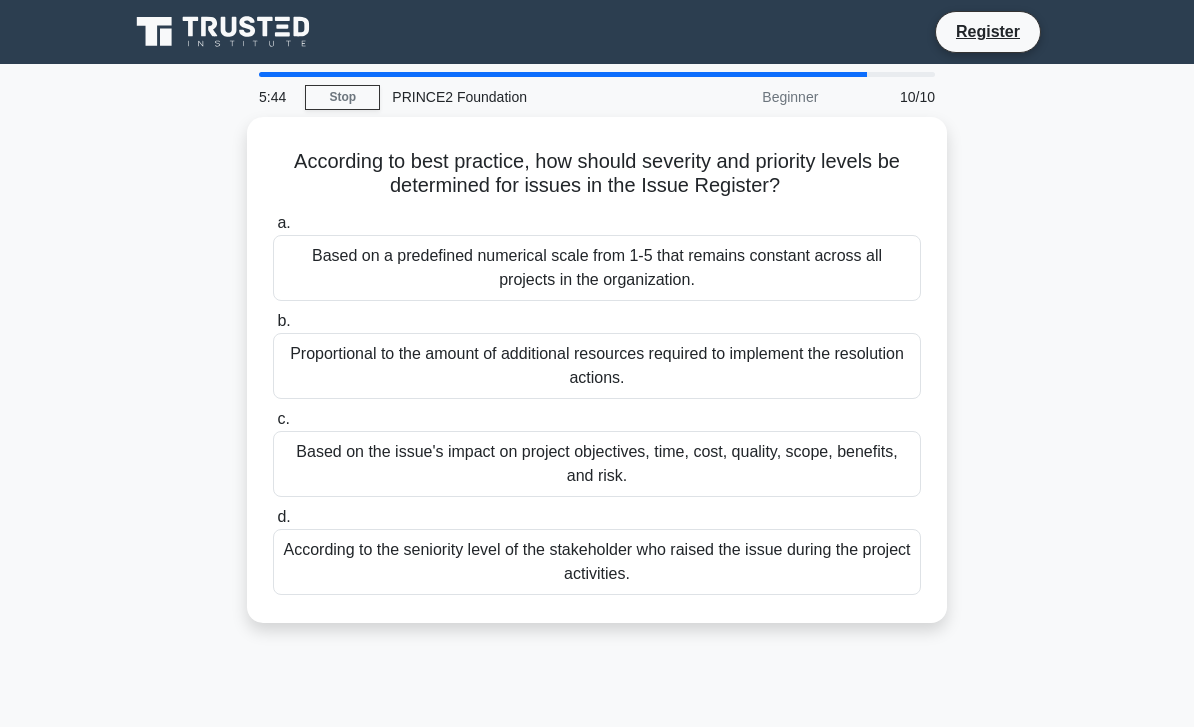 click on "Based on the issue's impact on project objectives, time, cost, quality, scope, benefits, and risk." at bounding box center (597, 464) 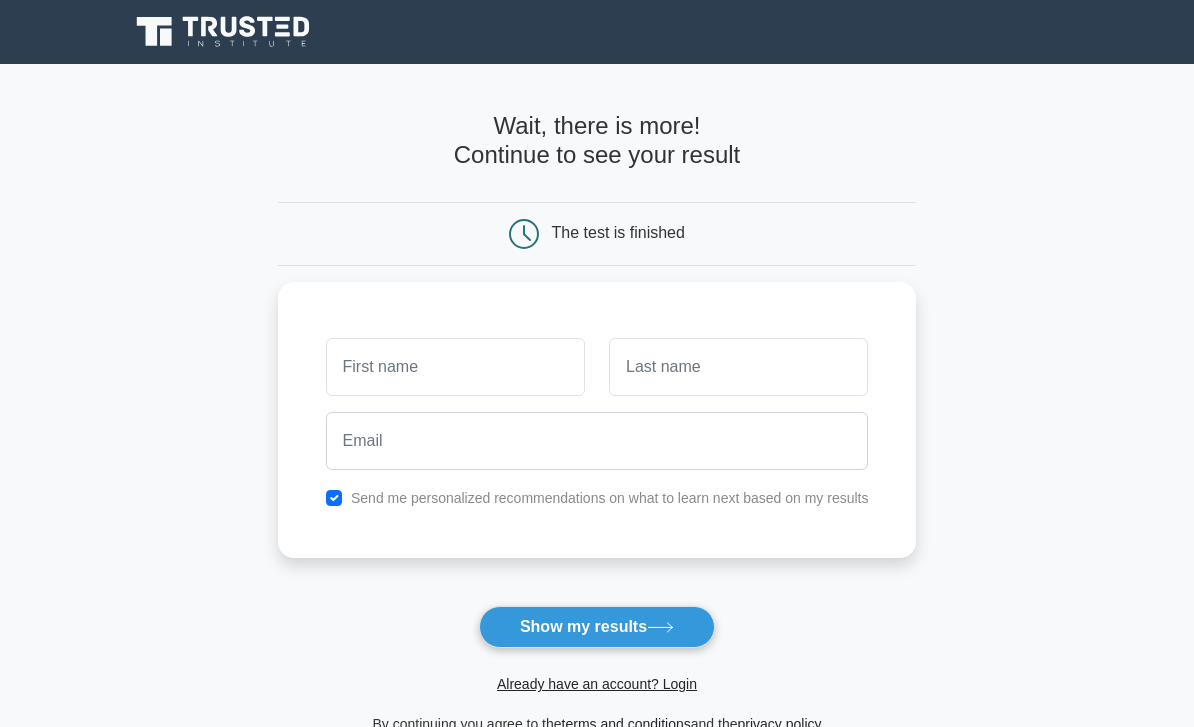 scroll, scrollTop: 0, scrollLeft: 0, axis: both 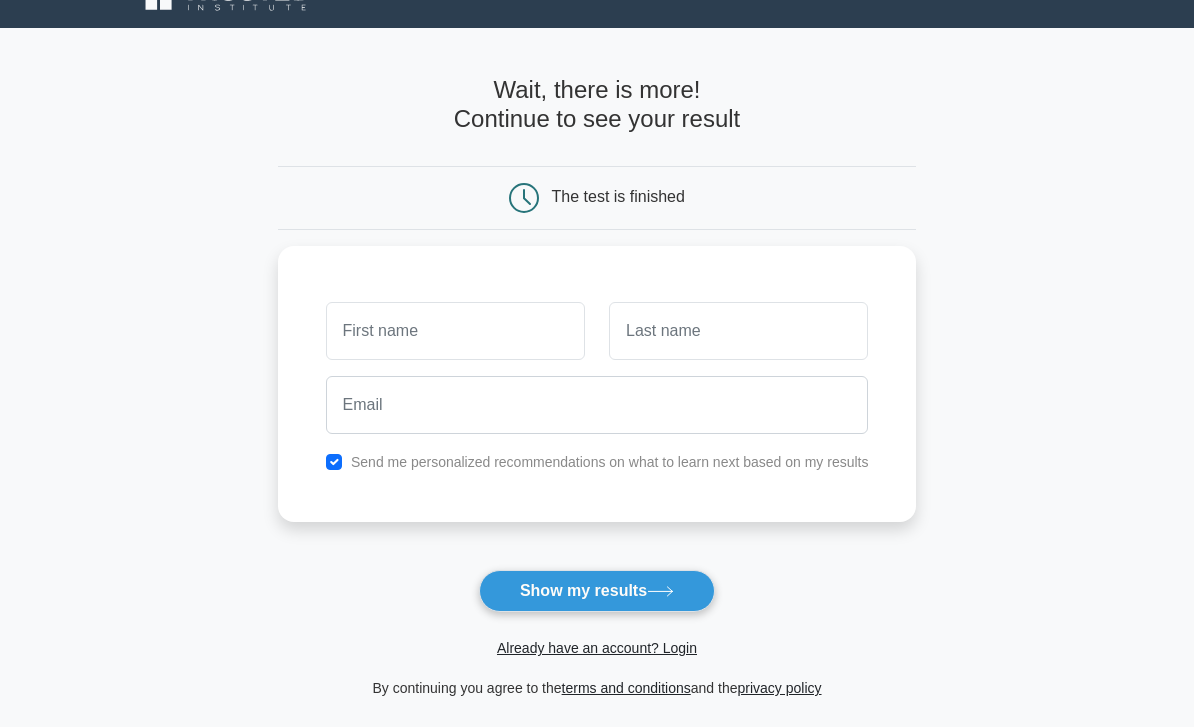 click at bounding box center (334, 462) 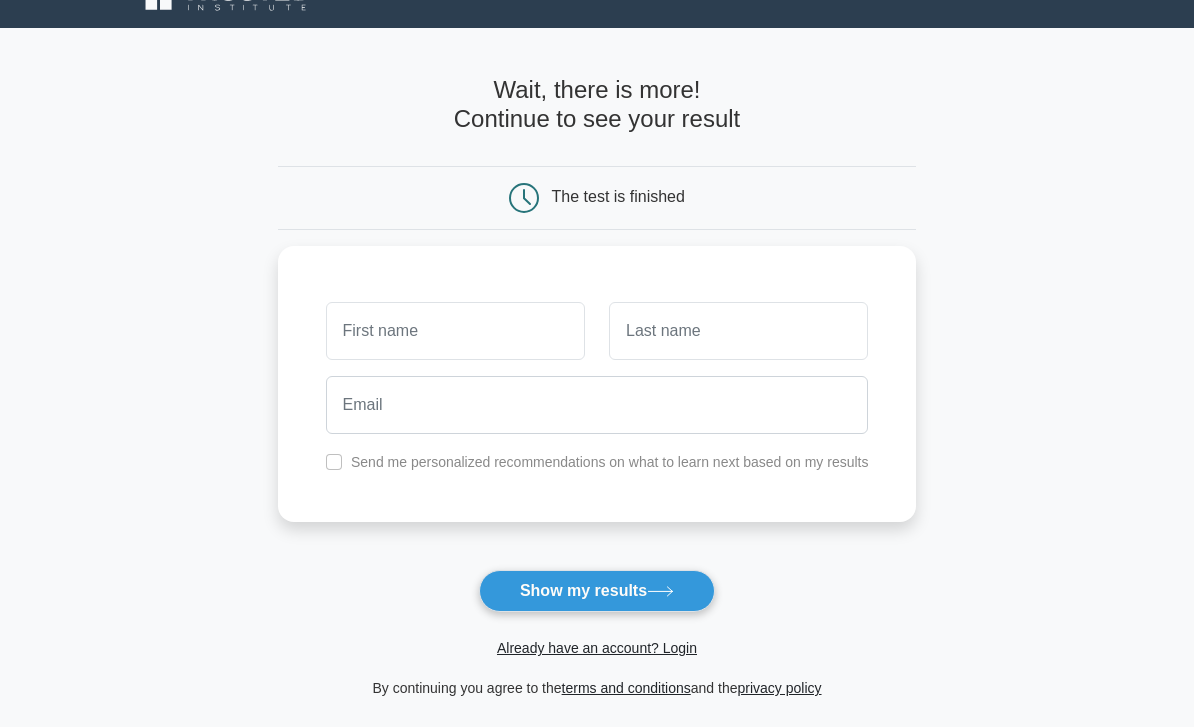 click on "Show my results" at bounding box center [597, 591] 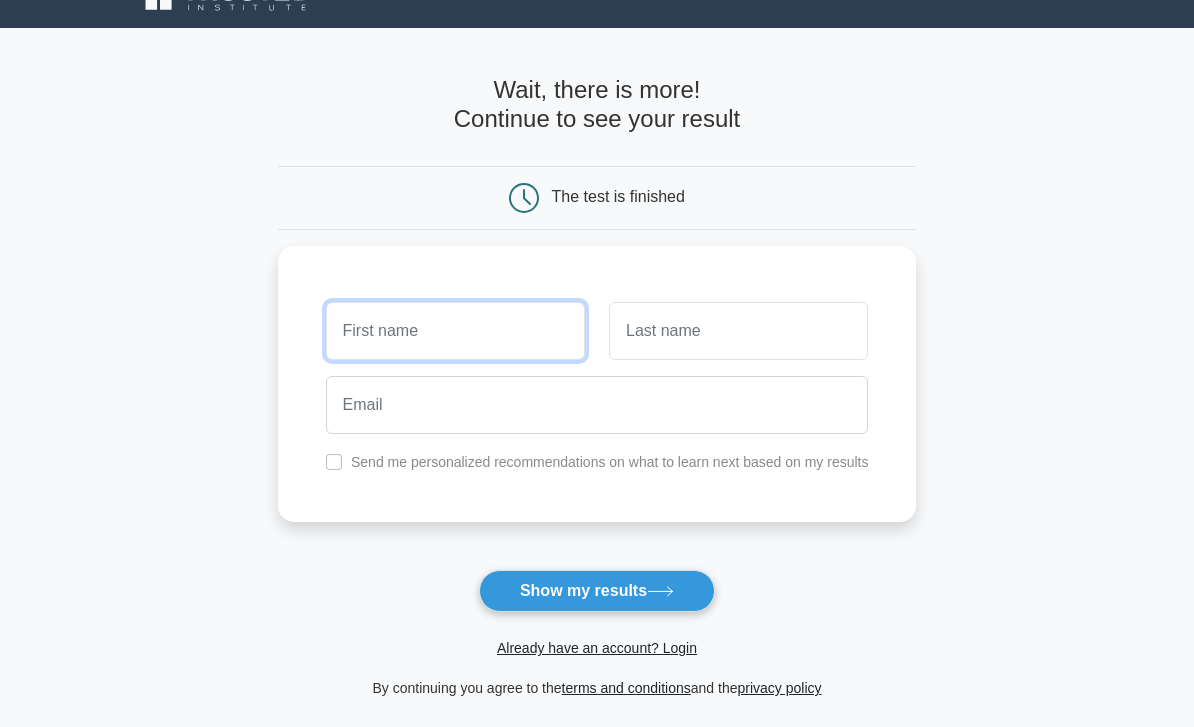 scroll, scrollTop: 35, scrollLeft: 0, axis: vertical 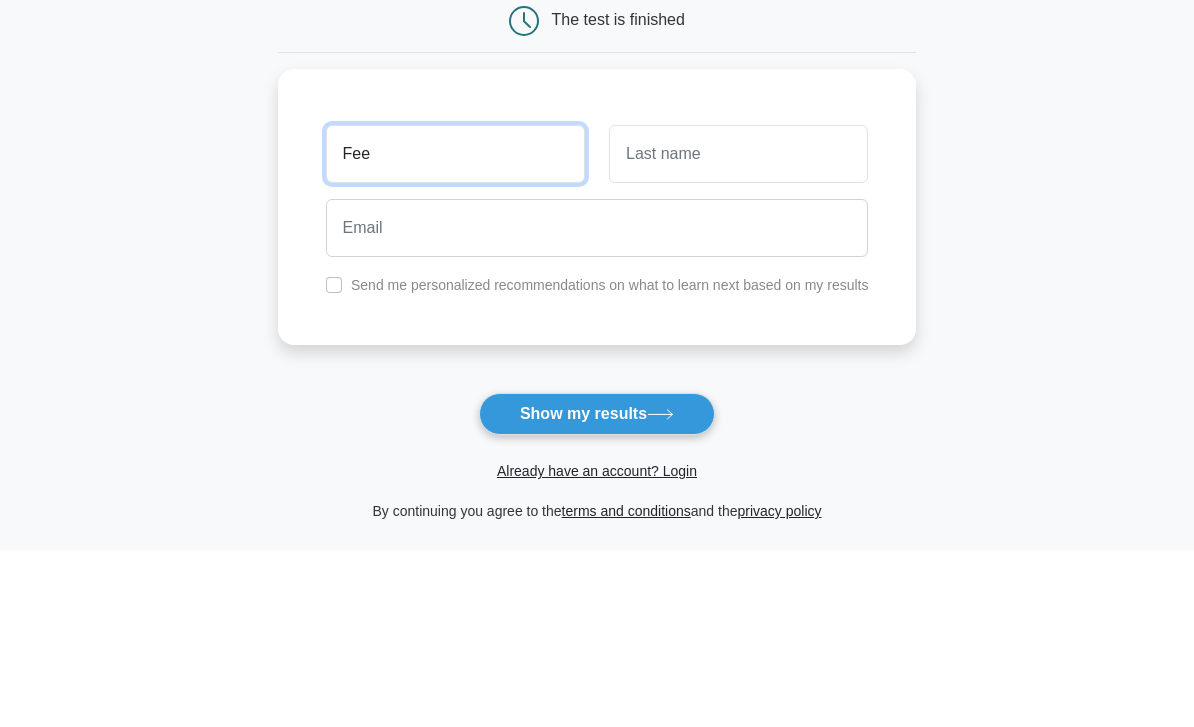 type on "Fee" 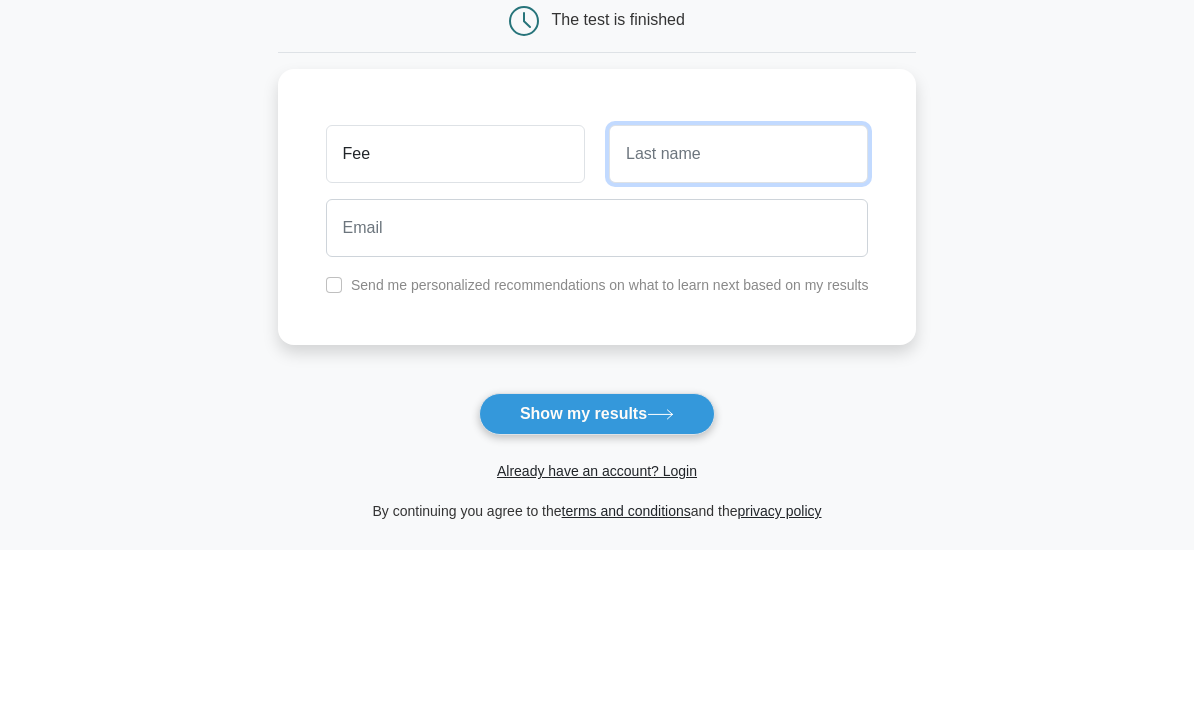 click at bounding box center [738, 332] 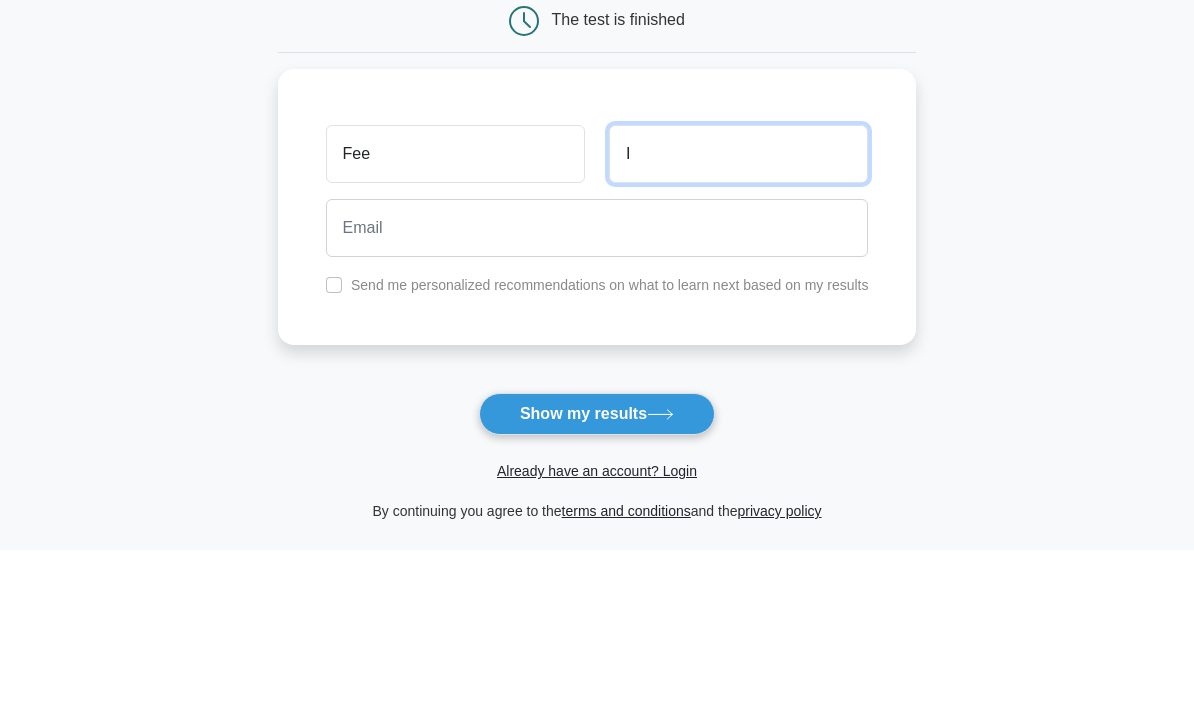 type on "I" 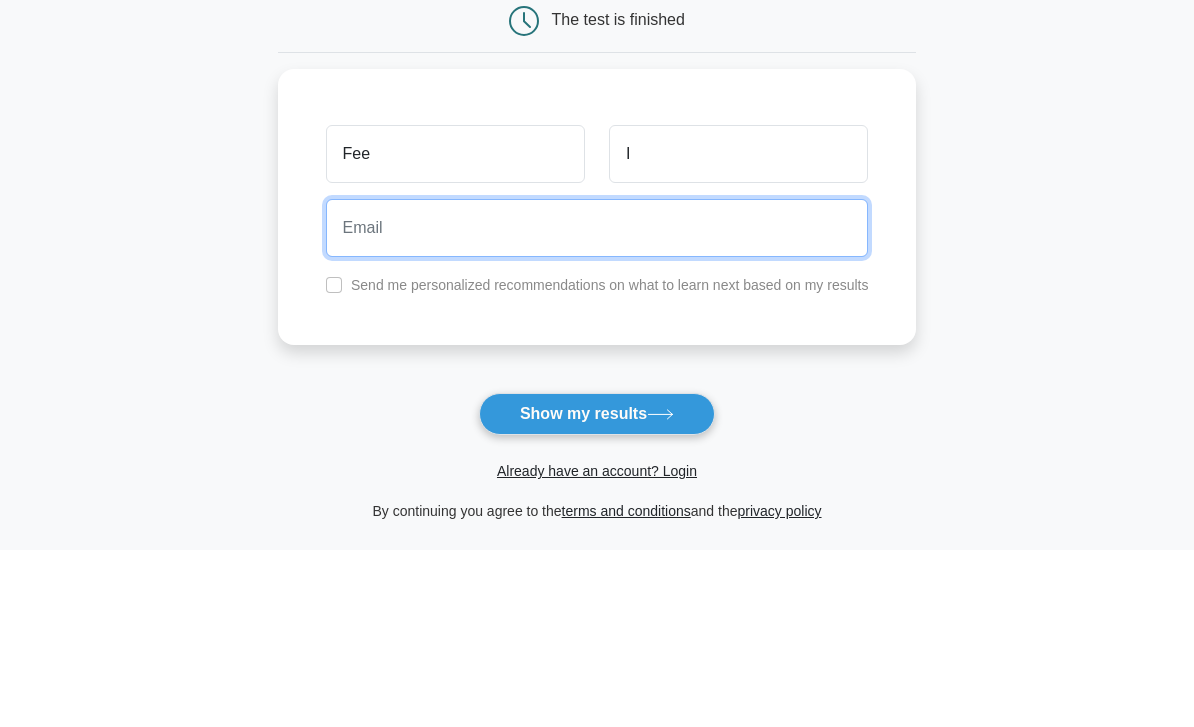 click at bounding box center [597, 406] 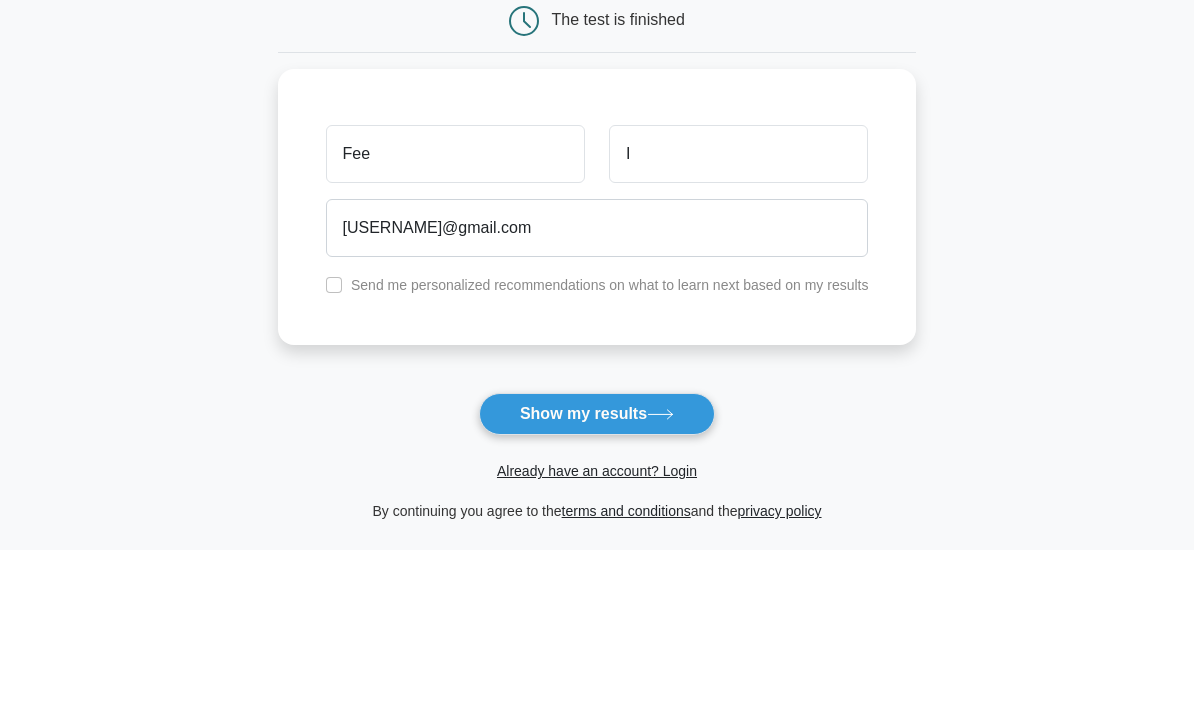 scroll, scrollTop: 213, scrollLeft: 0, axis: vertical 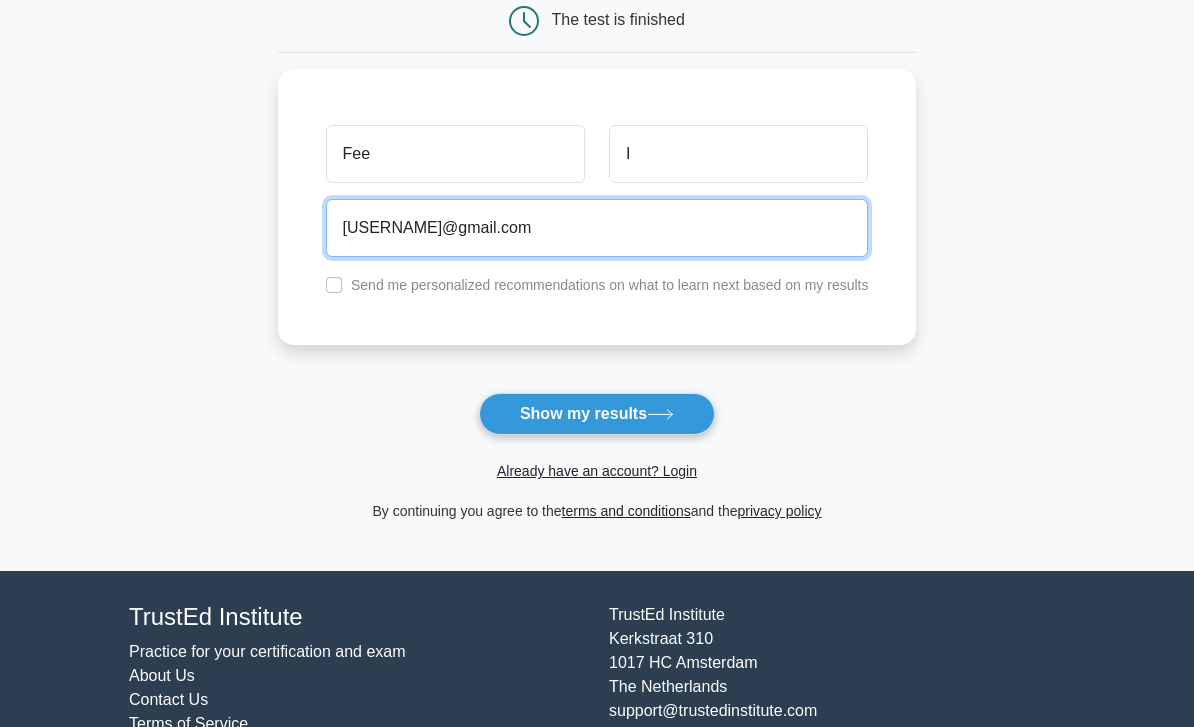 type on "tabitop88@gmail.com" 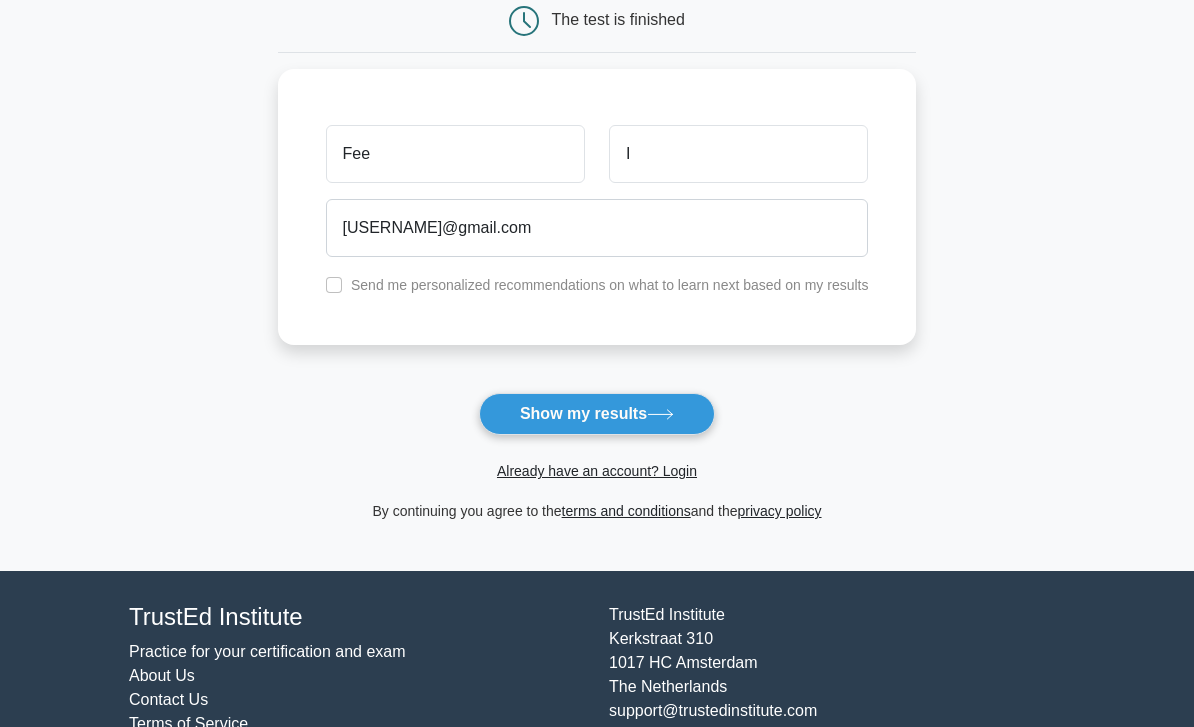 click 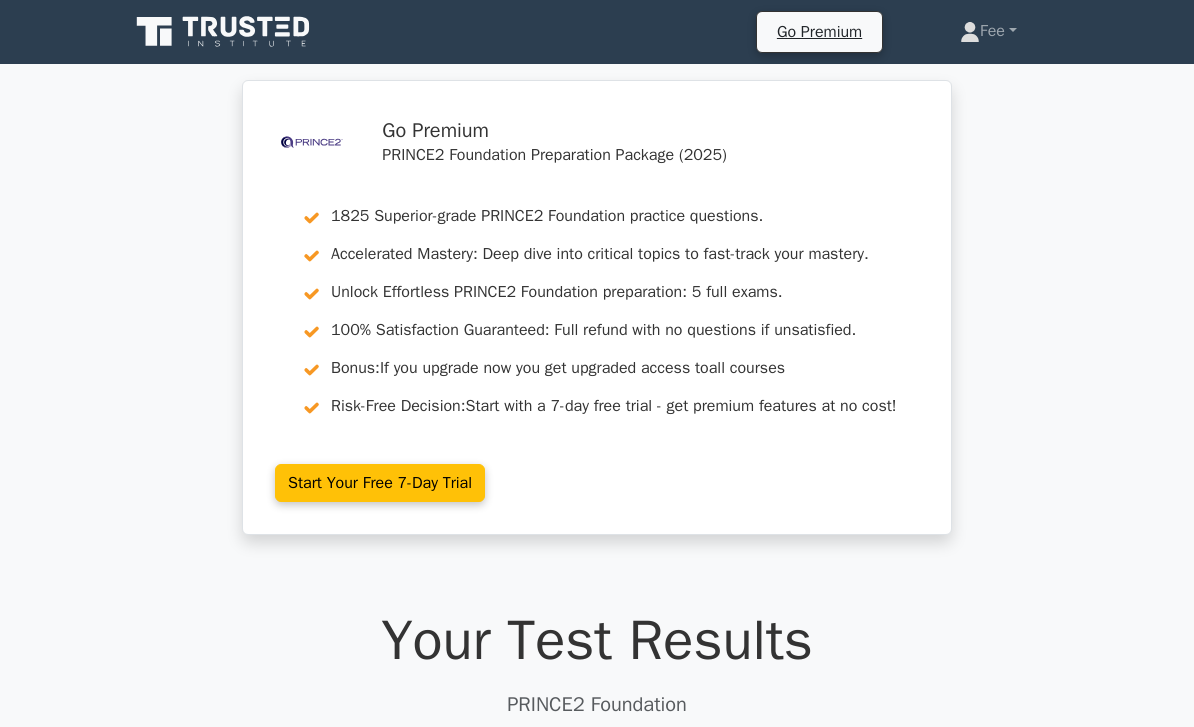 scroll, scrollTop: 0, scrollLeft: 0, axis: both 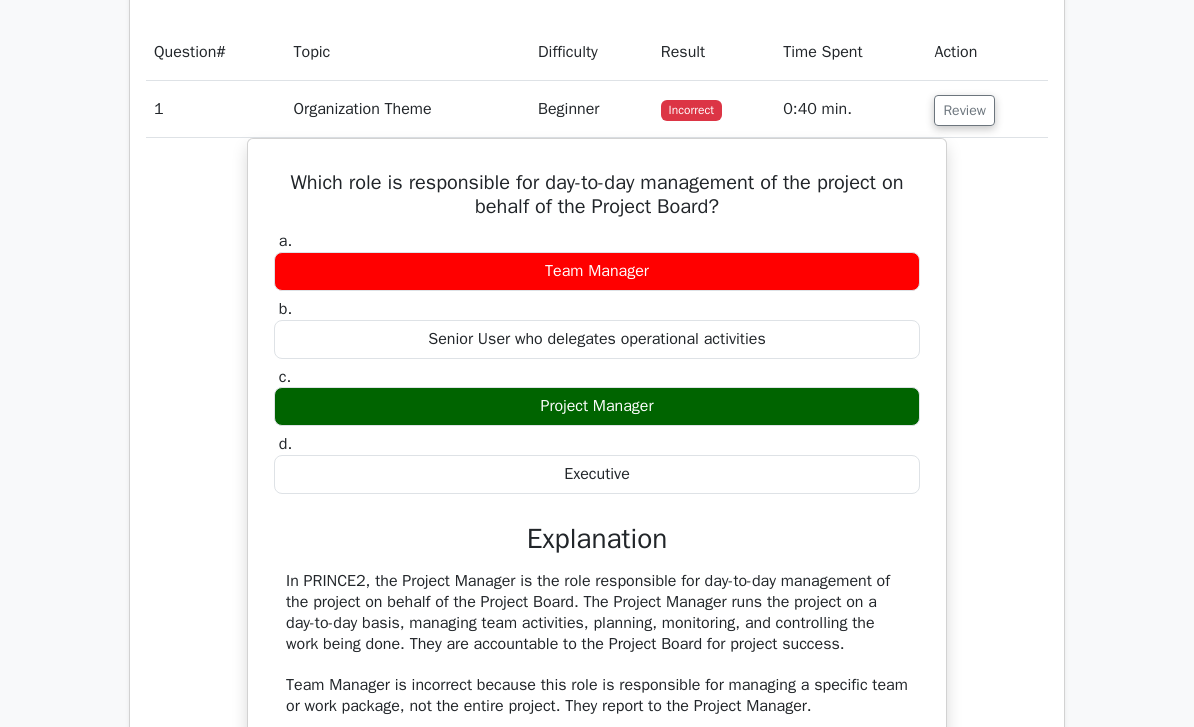 click on ".st0{fill-rule:evenodd;clip-rule:evenodd;fill:#000041;} .st1{fill-rule:evenodd;clip-rule:evenodd;fill:#4A3B83;} .st2{fill-rule:evenodd;clip-rule:evenodd;fill:#A89DC3;} .st3{fill:#4A3B83;}
Go Premium
PRINCE2 Foundation Preparation Package ([YEAR])
1825 Superior-grade  PRINCE2 Foundation practice questions.
Accelerated Mastery: Deep dive into critical topics to fast-track your mastery.
Unlock Effortless PRINCE2 Foundation preparation: 5 full exams.
#" at bounding box center (597, 405) 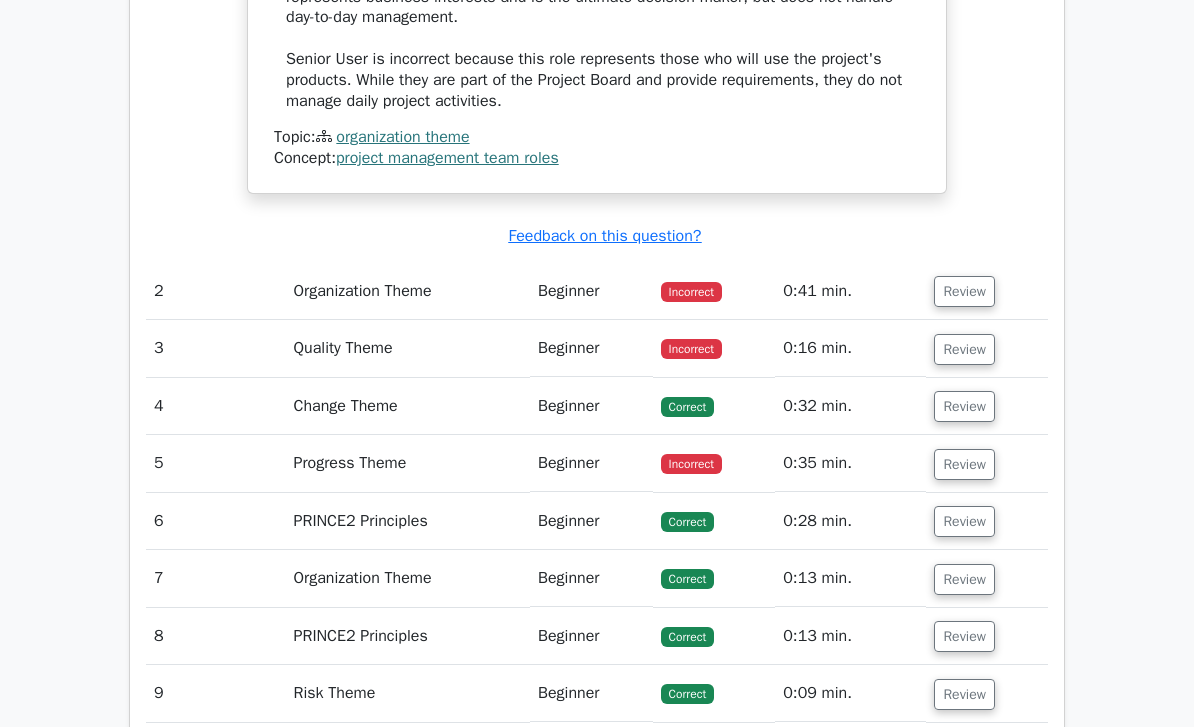 click on "Review" at bounding box center [964, 292] 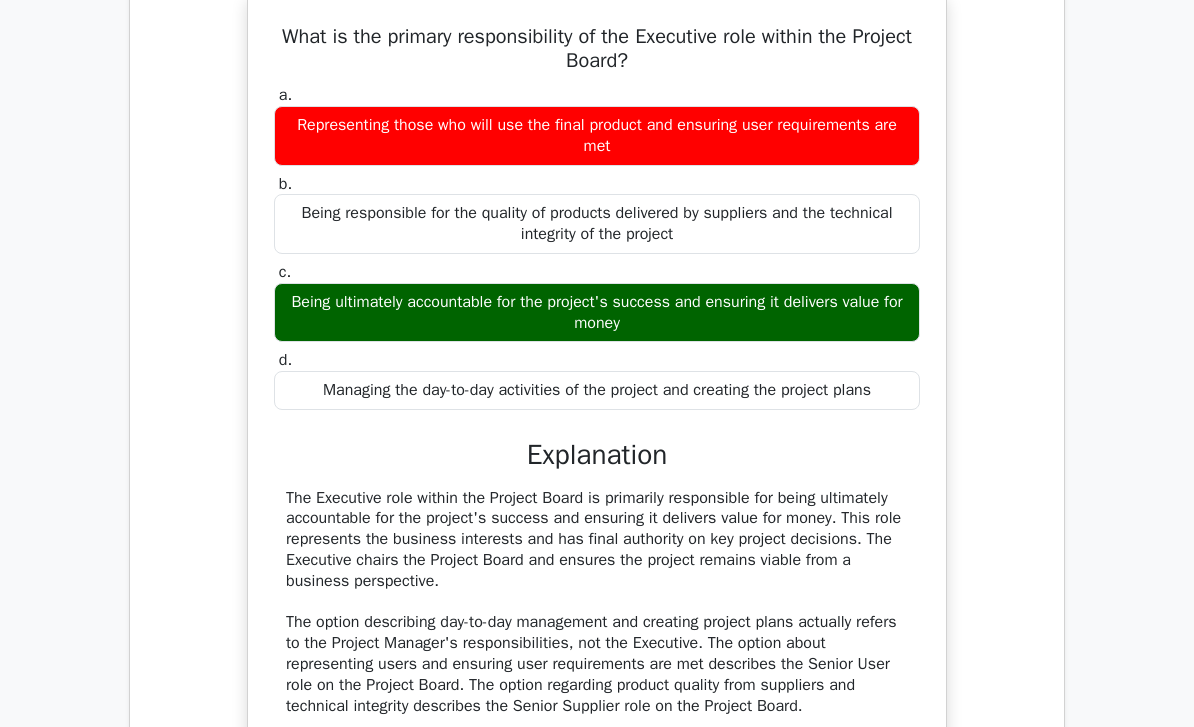 scroll, scrollTop: 2625, scrollLeft: 0, axis: vertical 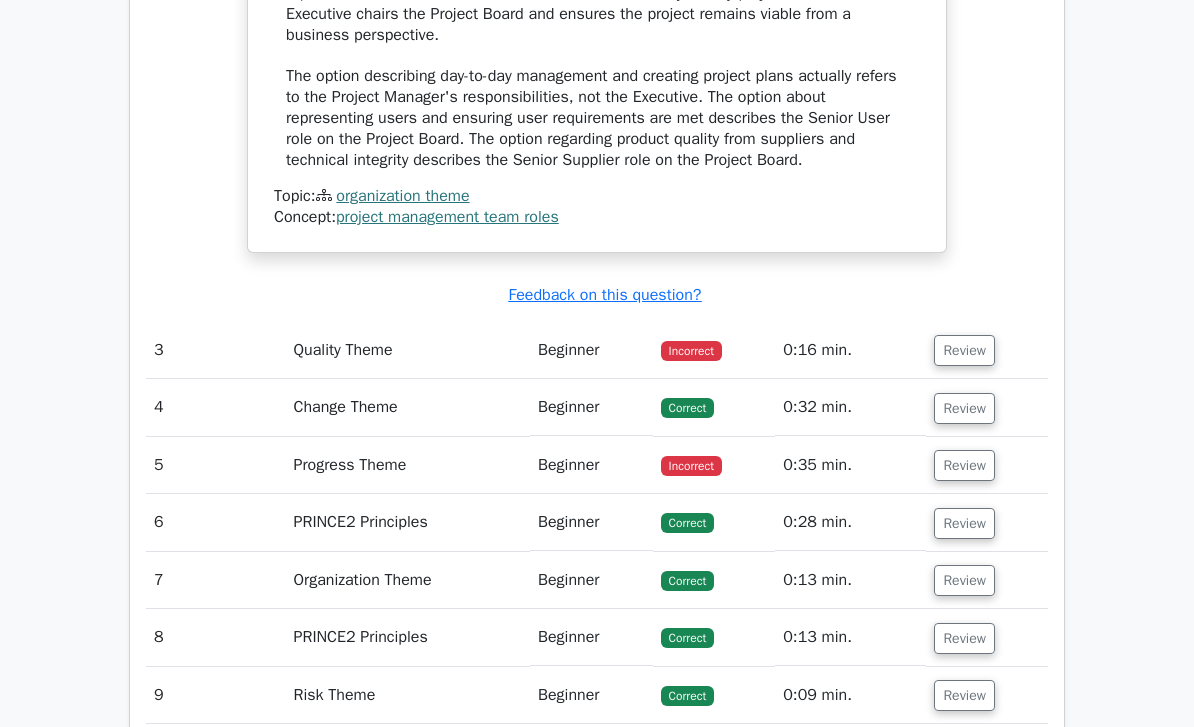 click on "Review" at bounding box center (964, 351) 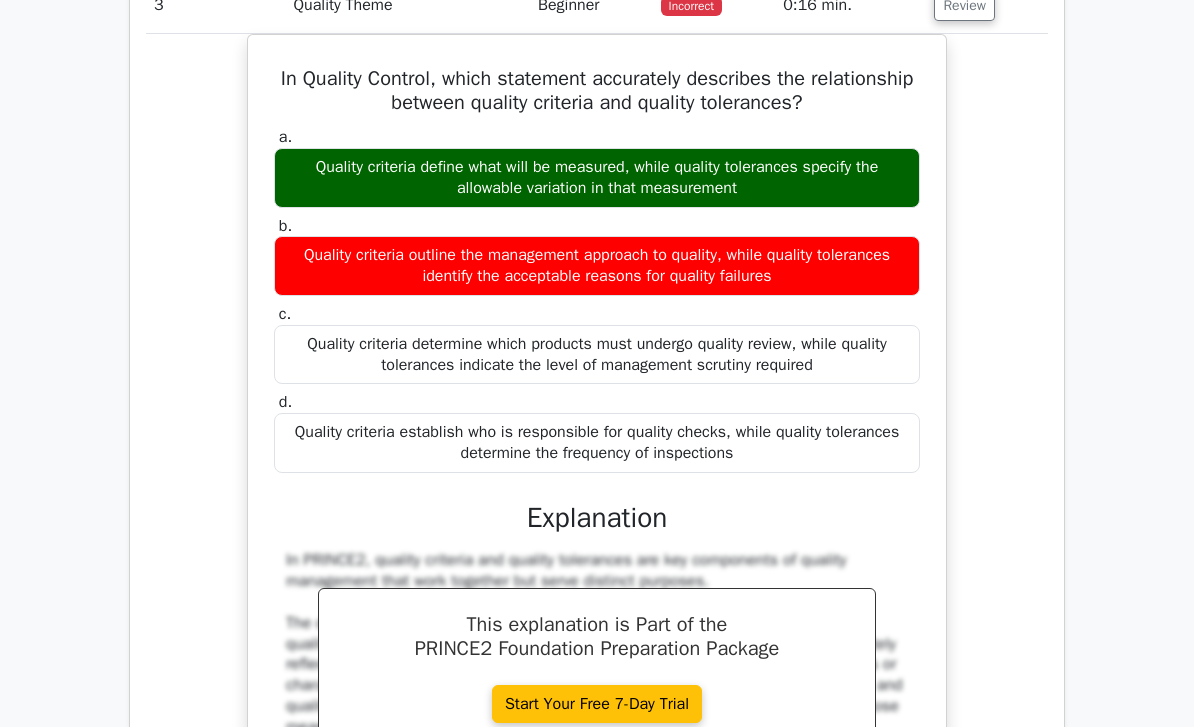 scroll, scrollTop: 3517, scrollLeft: 0, axis: vertical 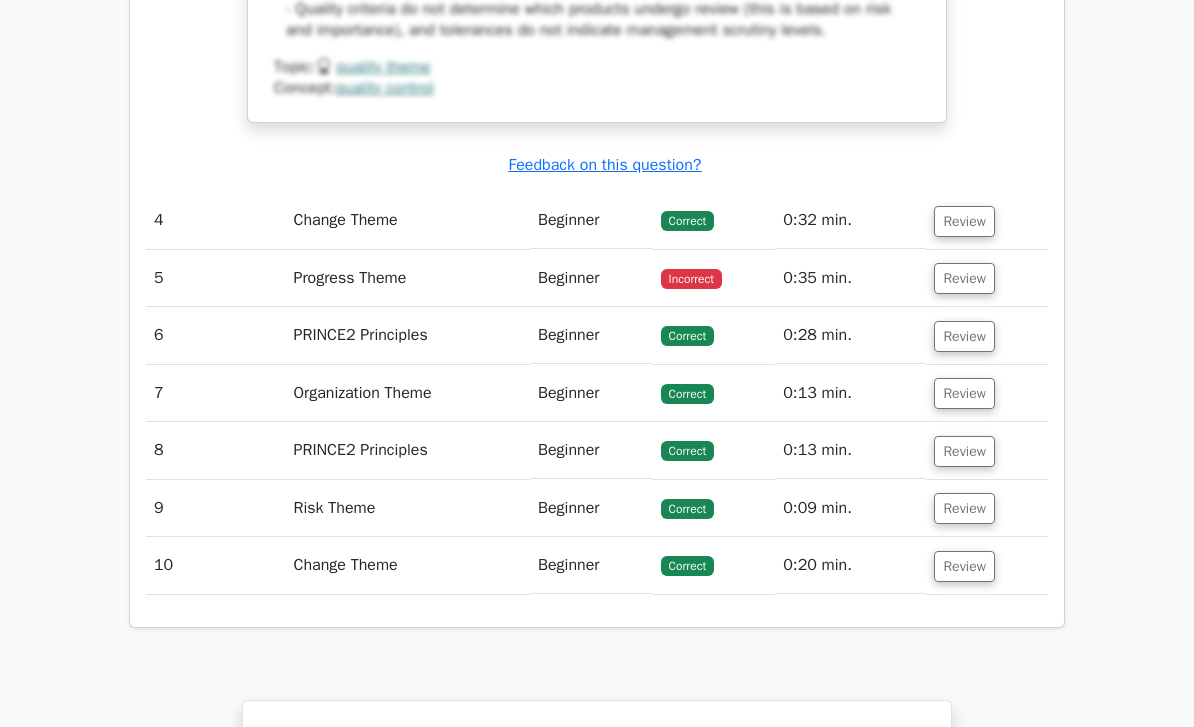click on "Review" at bounding box center (964, 222) 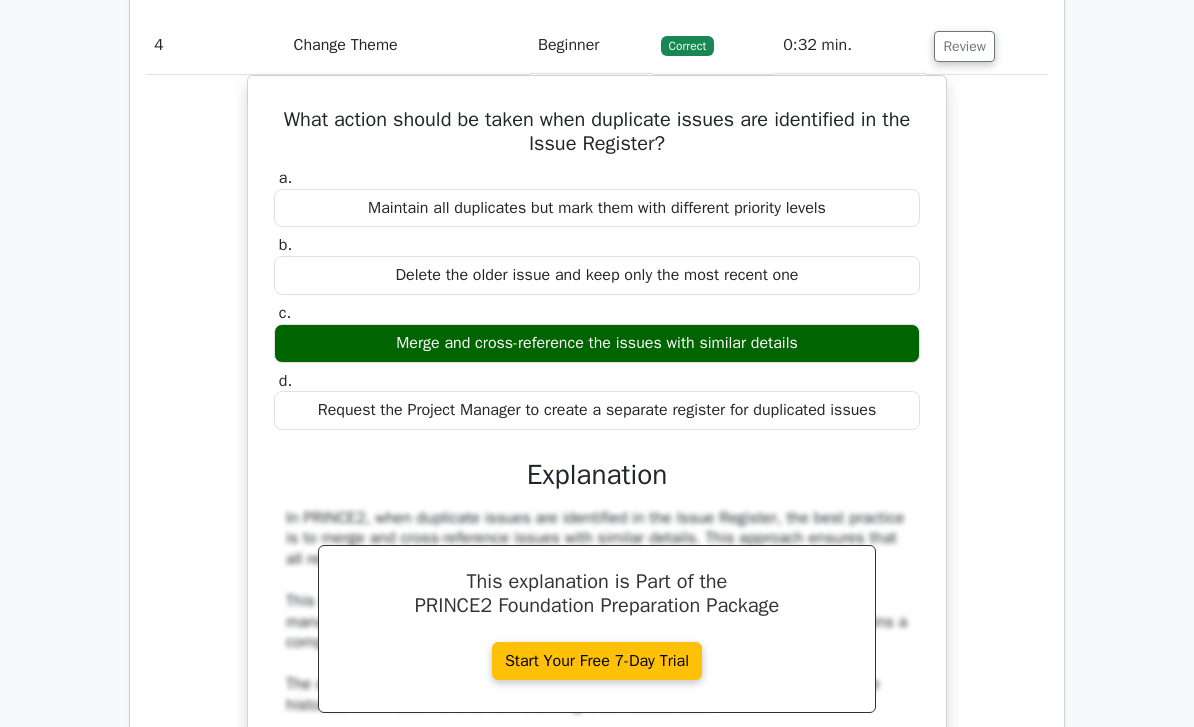 scroll, scrollTop: 4658, scrollLeft: 0, axis: vertical 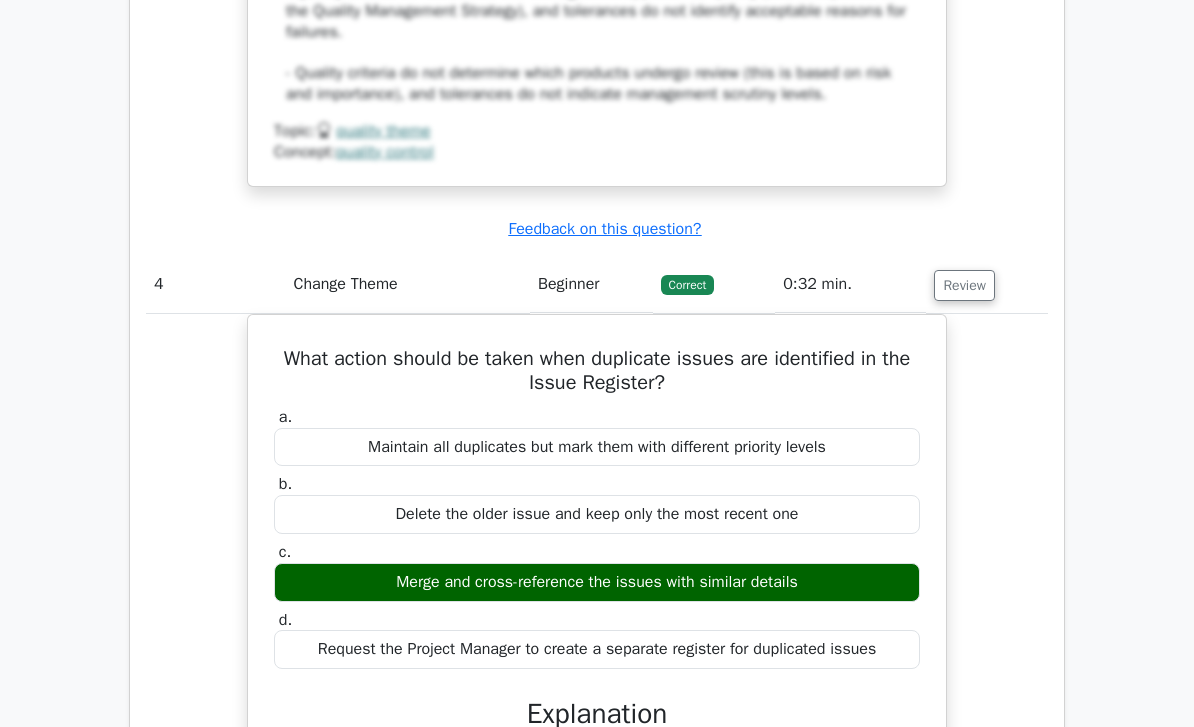 click on "Review" at bounding box center [964, 286] 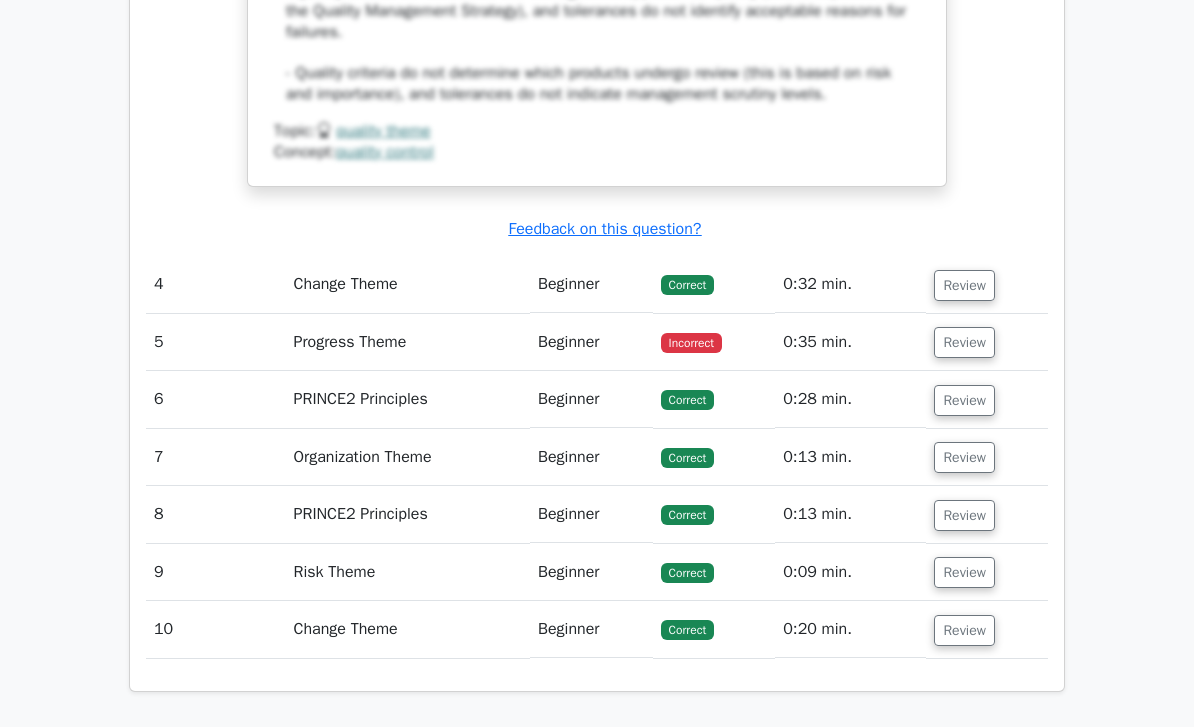 click on "Review" at bounding box center [964, 342] 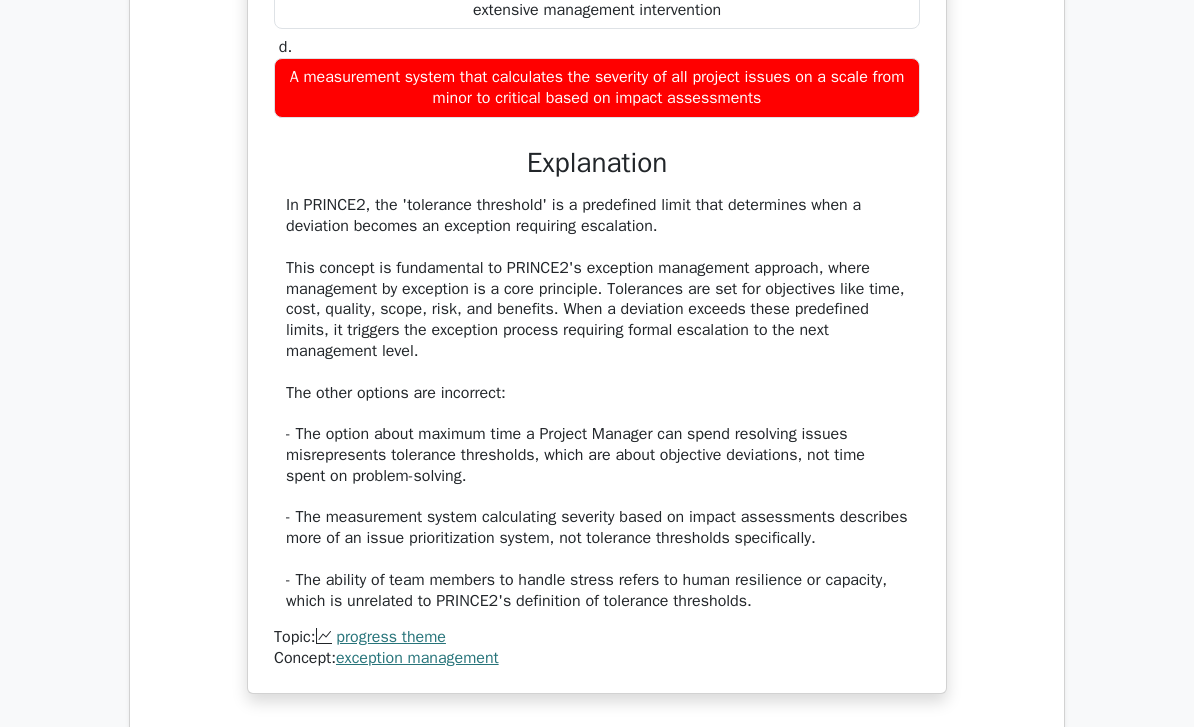scroll, scrollTop: 5093, scrollLeft: 0, axis: vertical 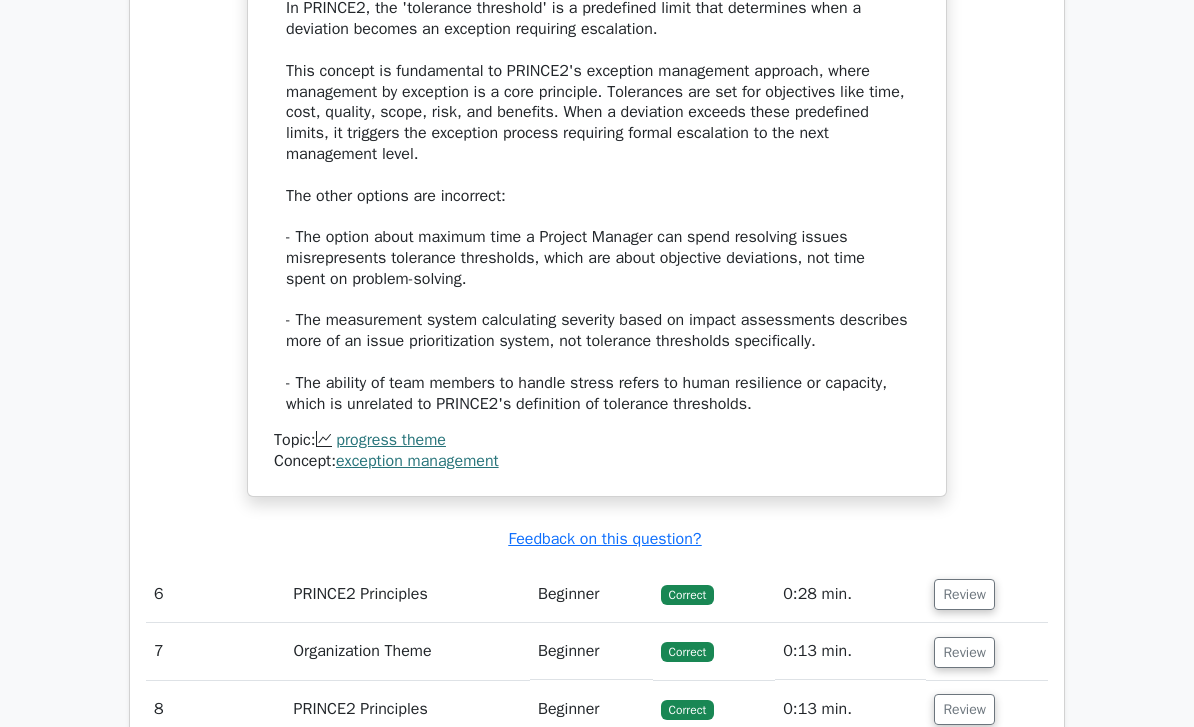 click on "Review" at bounding box center (964, 594) 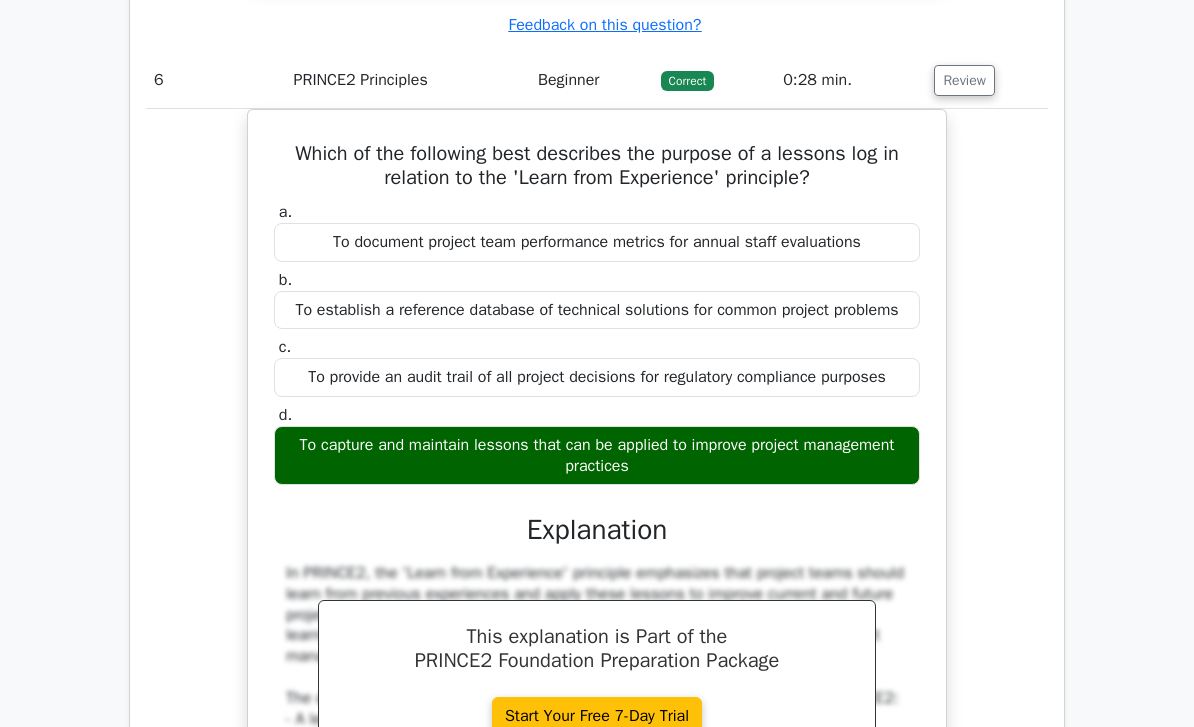 scroll, scrollTop: 5823, scrollLeft: 0, axis: vertical 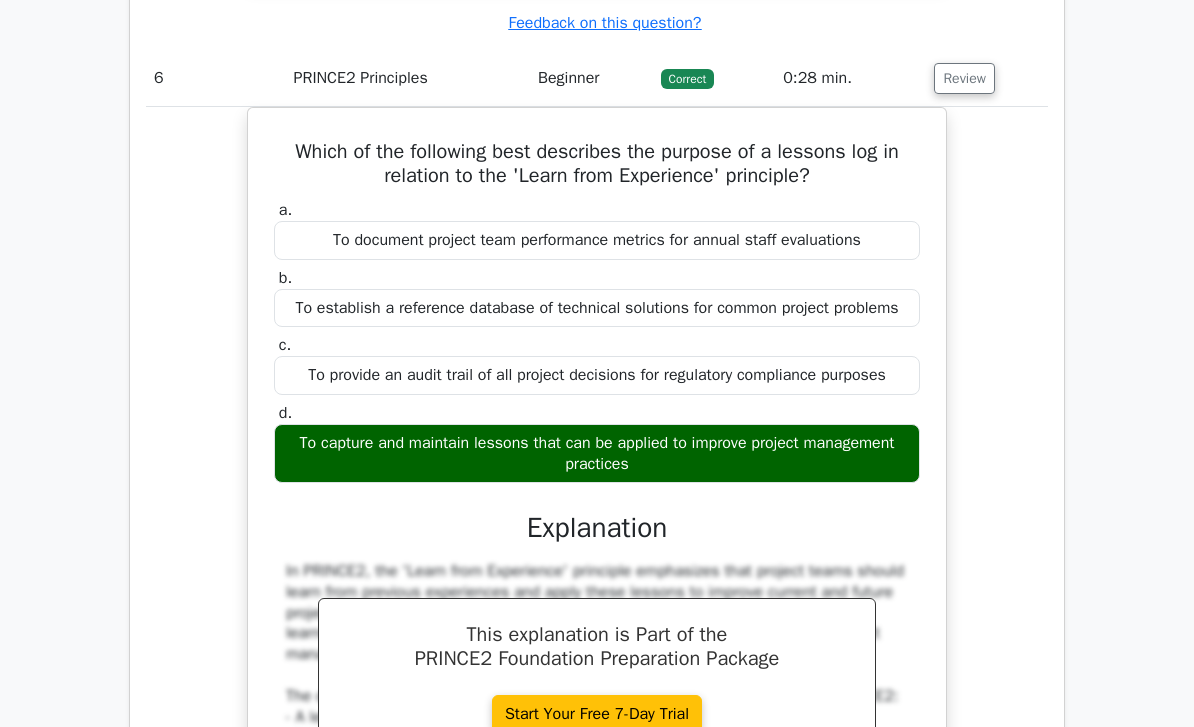 click on "Question Analysis
Question  #
Topic
Difficulty
Result
Time Spent
Action
1
Organization Theme
Beginner
Incorrect" at bounding box center (597, -1573) 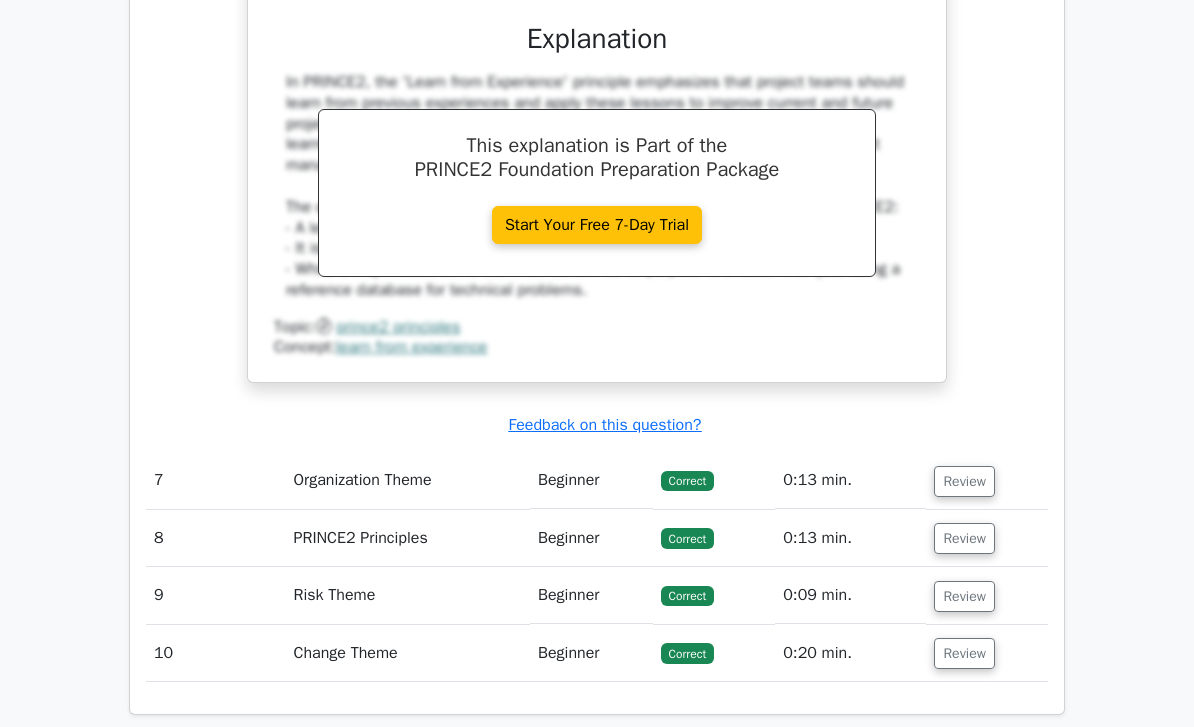 scroll, scrollTop: 6312, scrollLeft: 0, axis: vertical 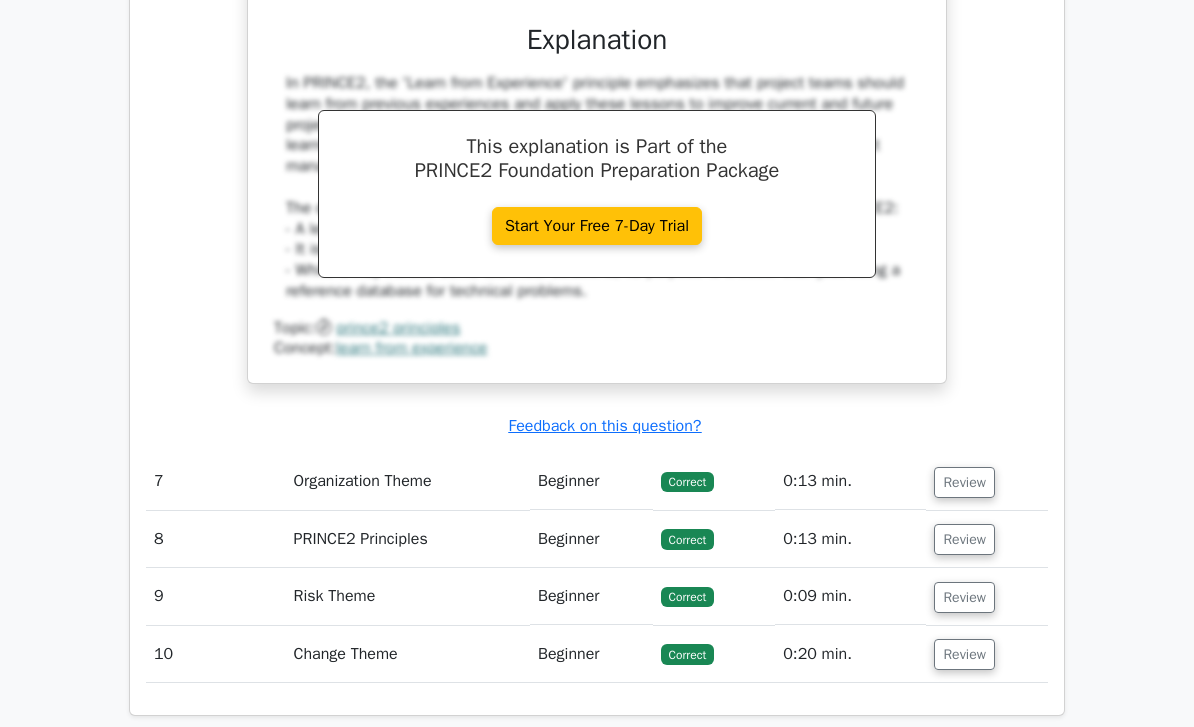 click on "Review" at bounding box center (964, 482) 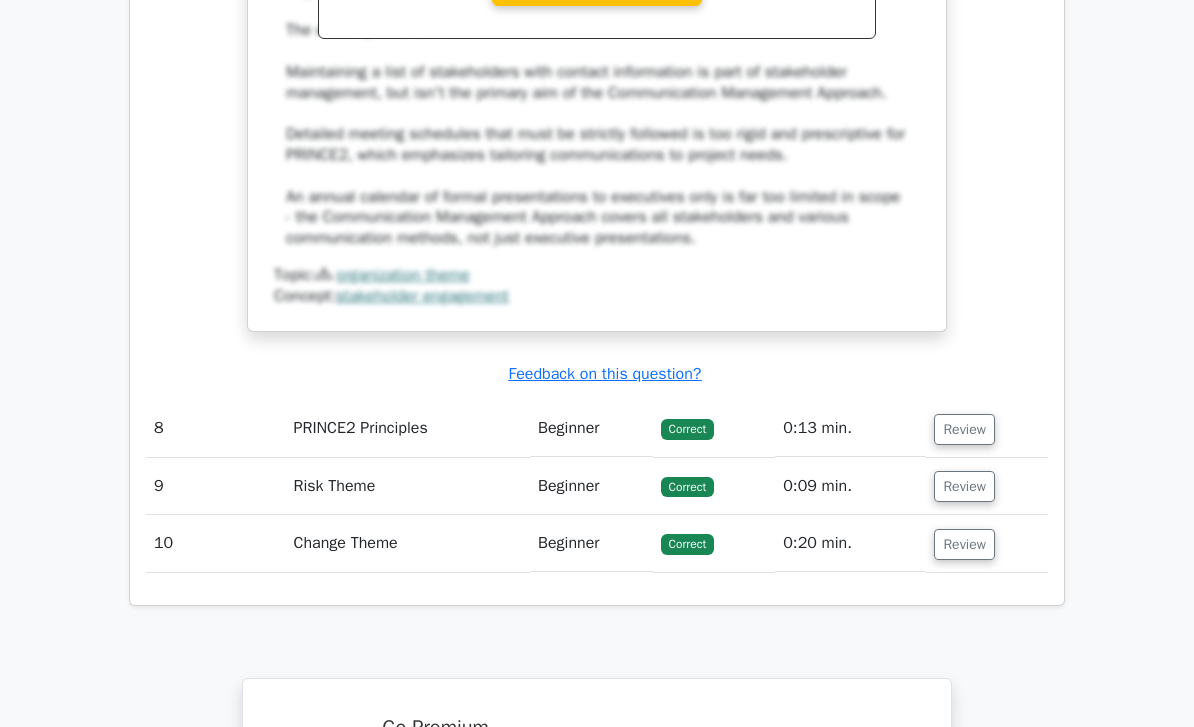 scroll, scrollTop: 7464, scrollLeft: 0, axis: vertical 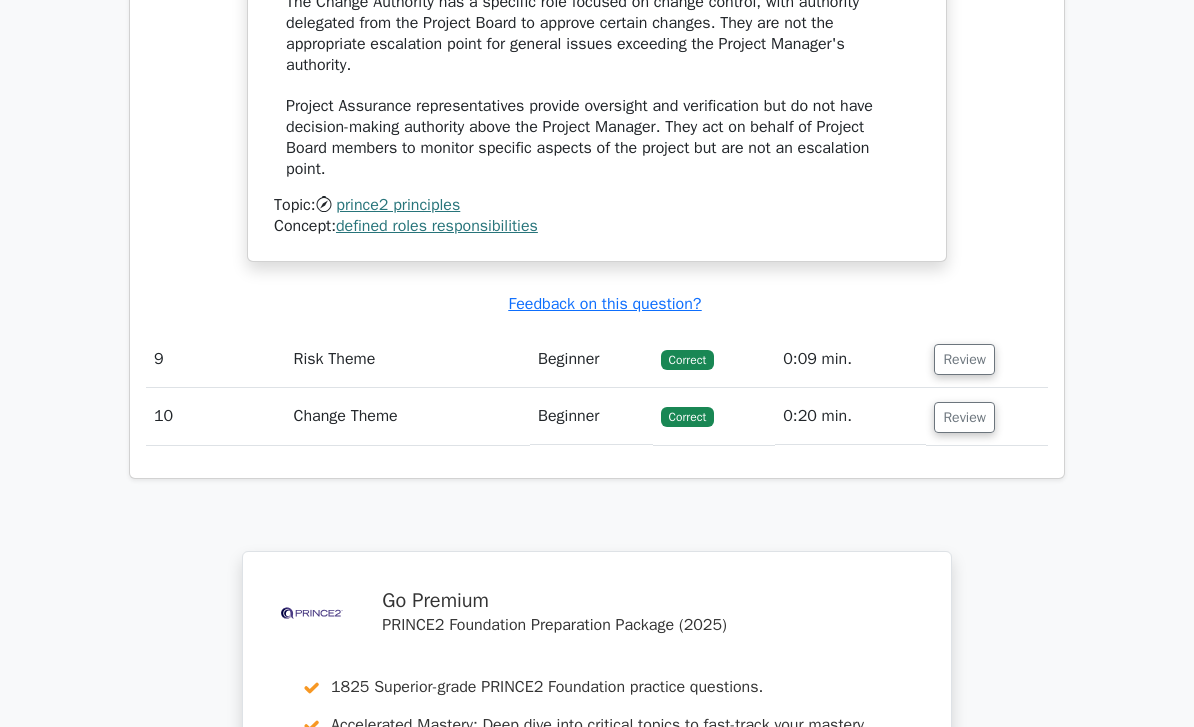 click on "Review" at bounding box center [964, 360] 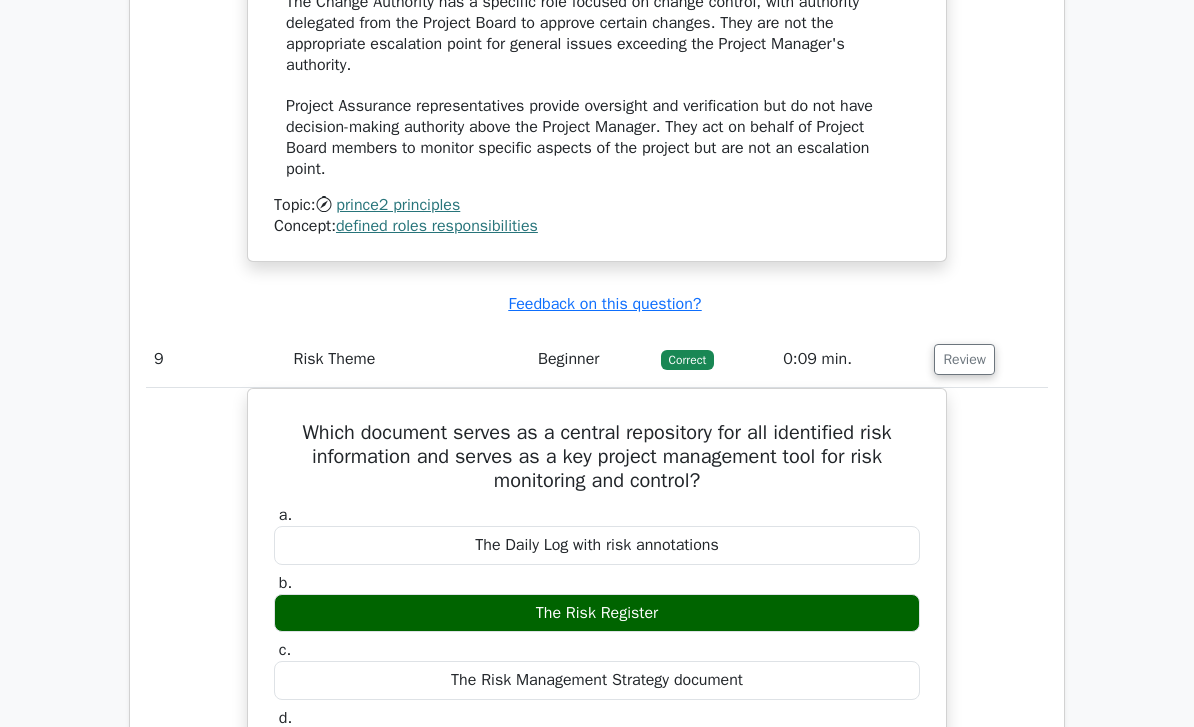scroll, scrollTop: 0, scrollLeft: 0, axis: both 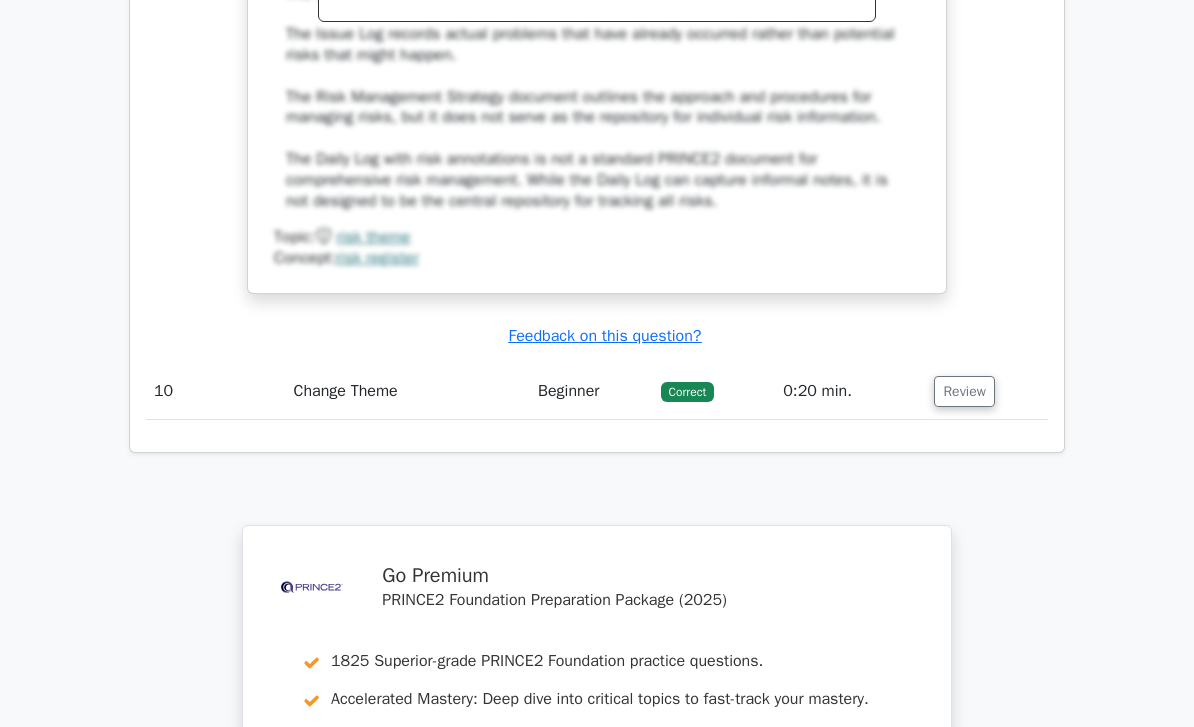 click on "Review" at bounding box center (964, 392) 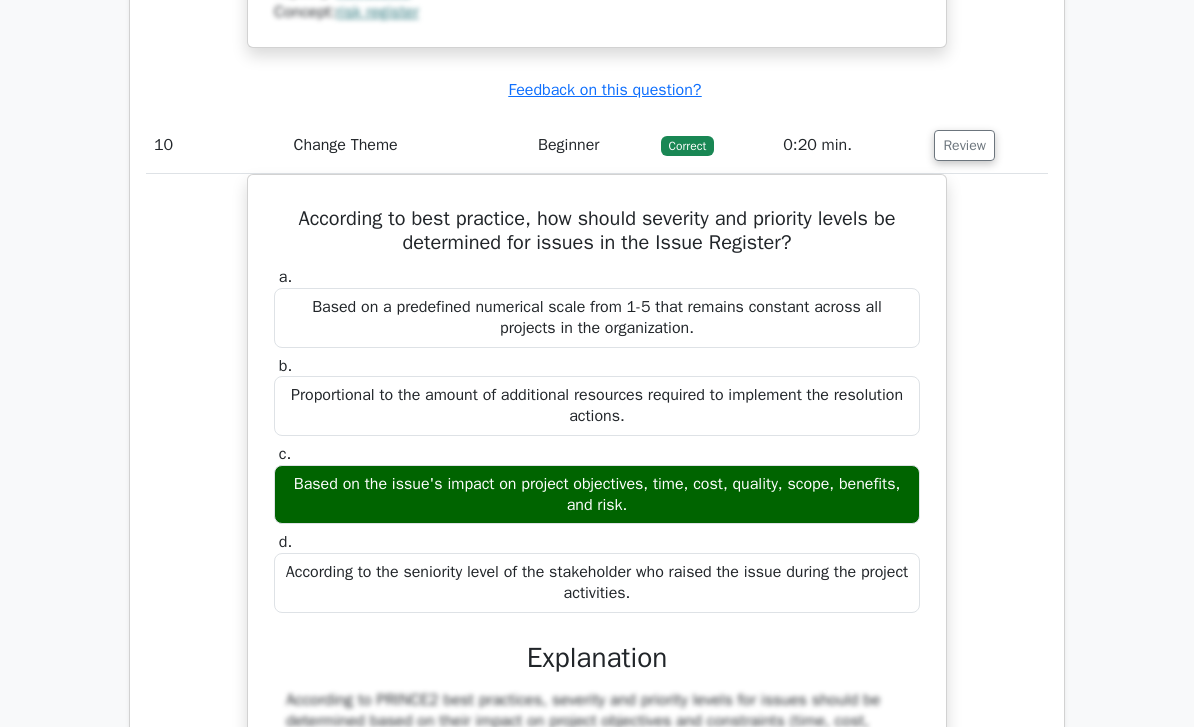 scroll, scrollTop: 9908, scrollLeft: 0, axis: vertical 